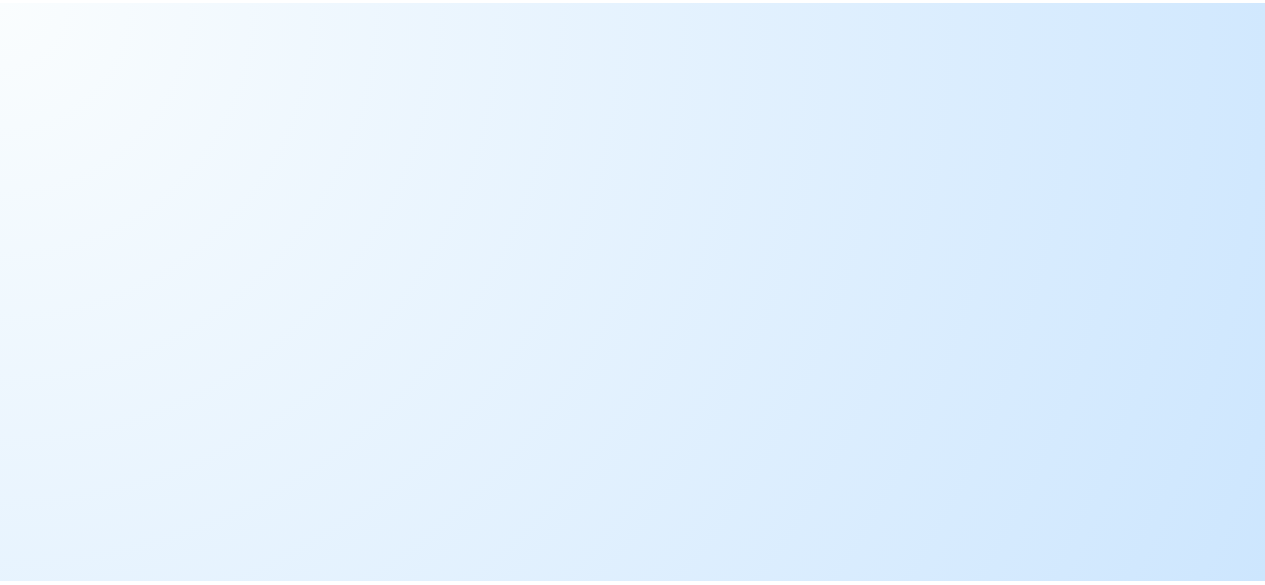 scroll, scrollTop: 0, scrollLeft: 0, axis: both 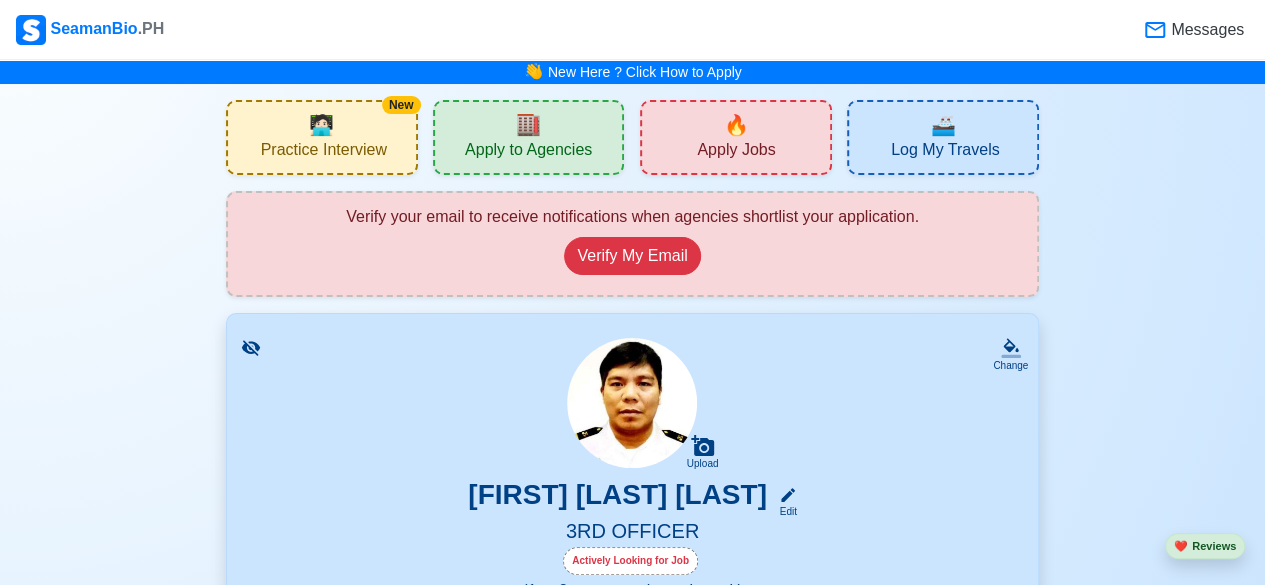 click on "🔥 Apply Jobs" at bounding box center (736, 137) 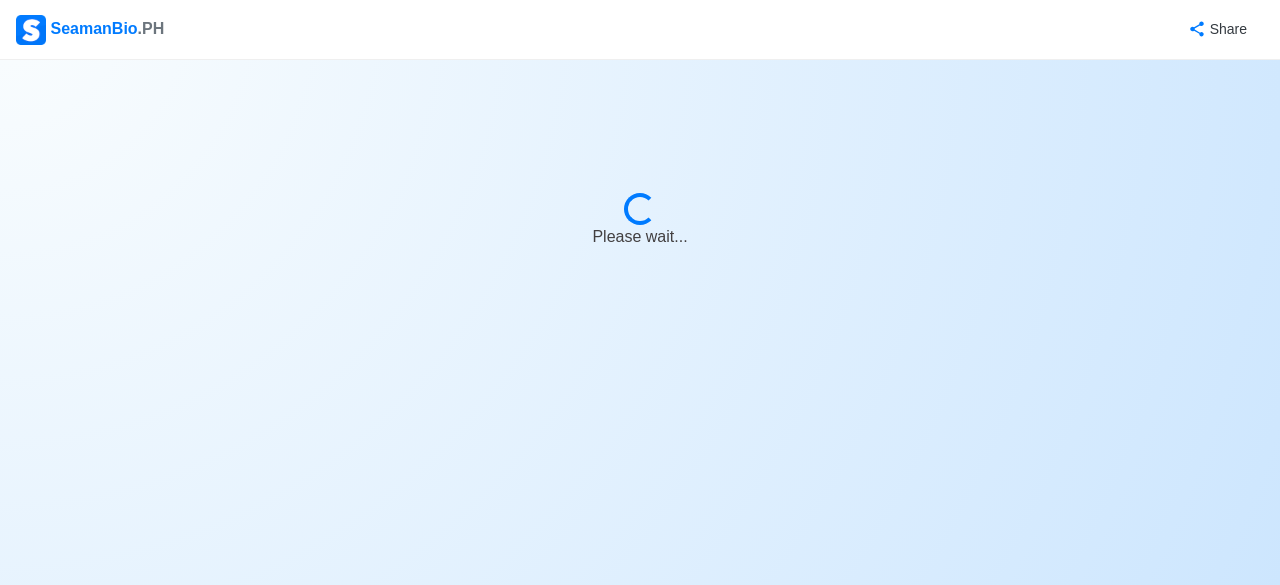 select on "3rd Officer" 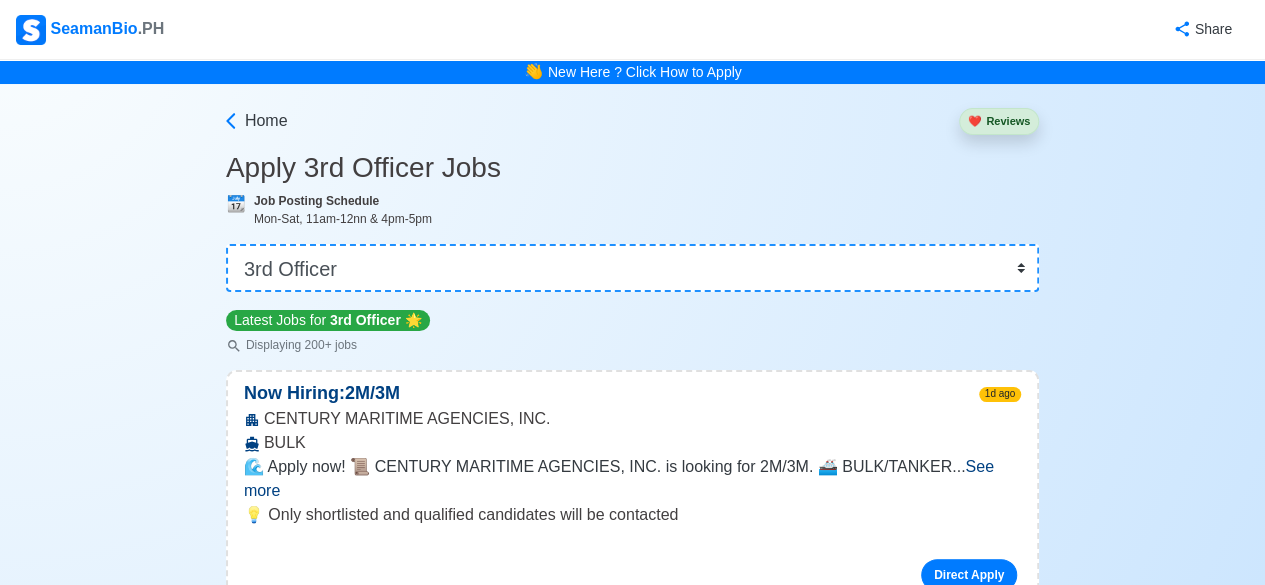 scroll, scrollTop: 512, scrollLeft: 0, axis: vertical 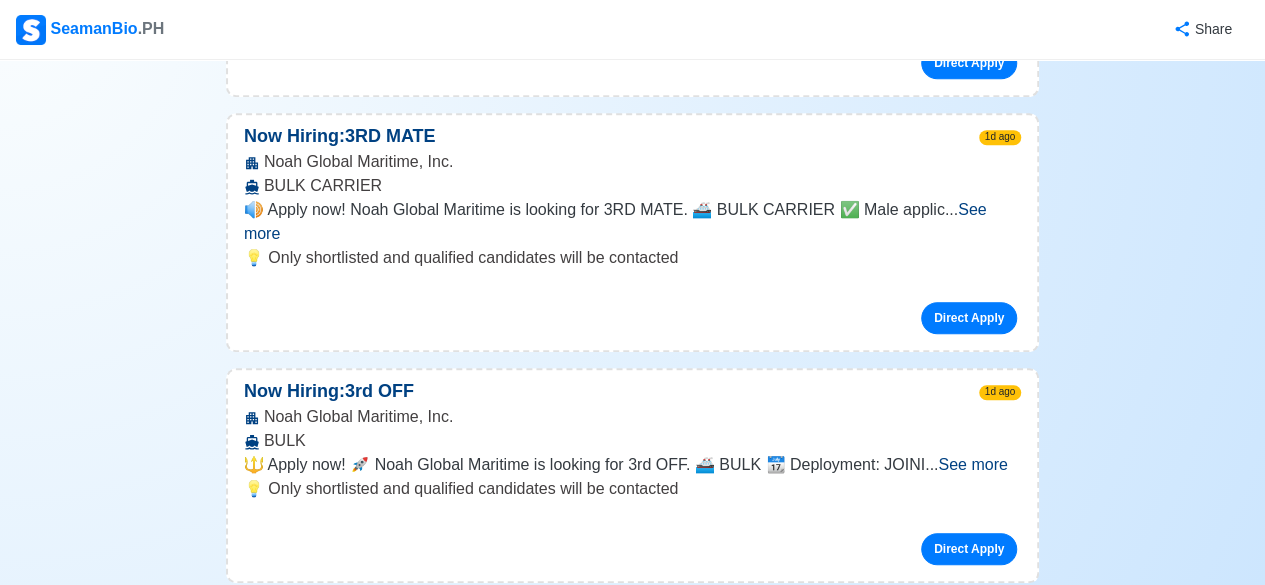click on "See more" at bounding box center [615, 221] 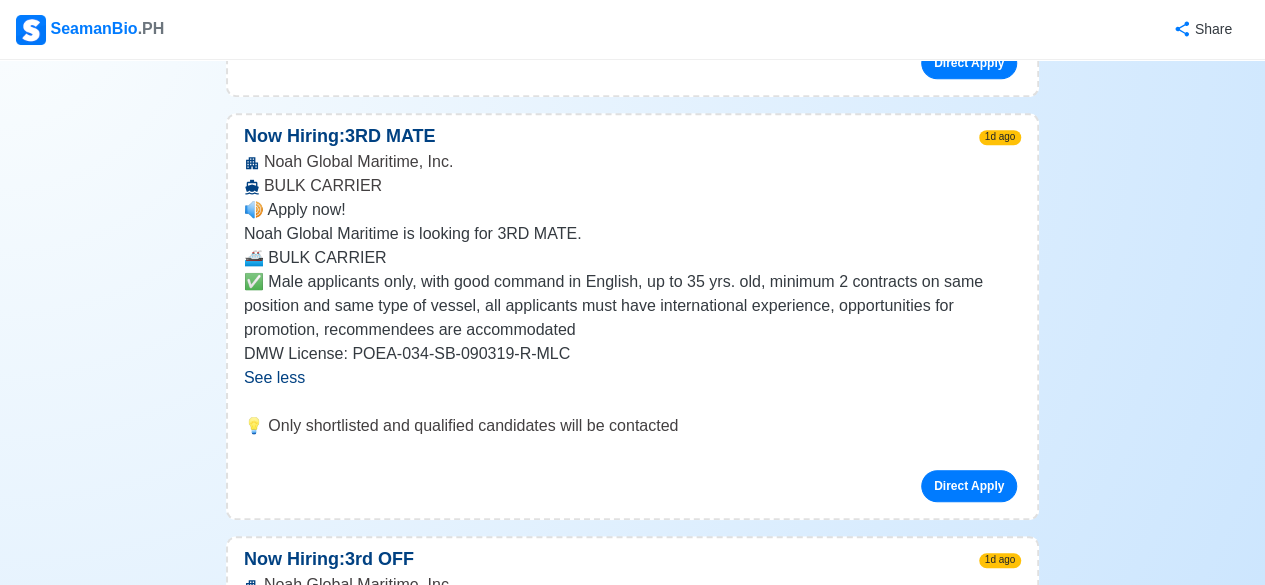 scroll, scrollTop: 552, scrollLeft: 0, axis: vertical 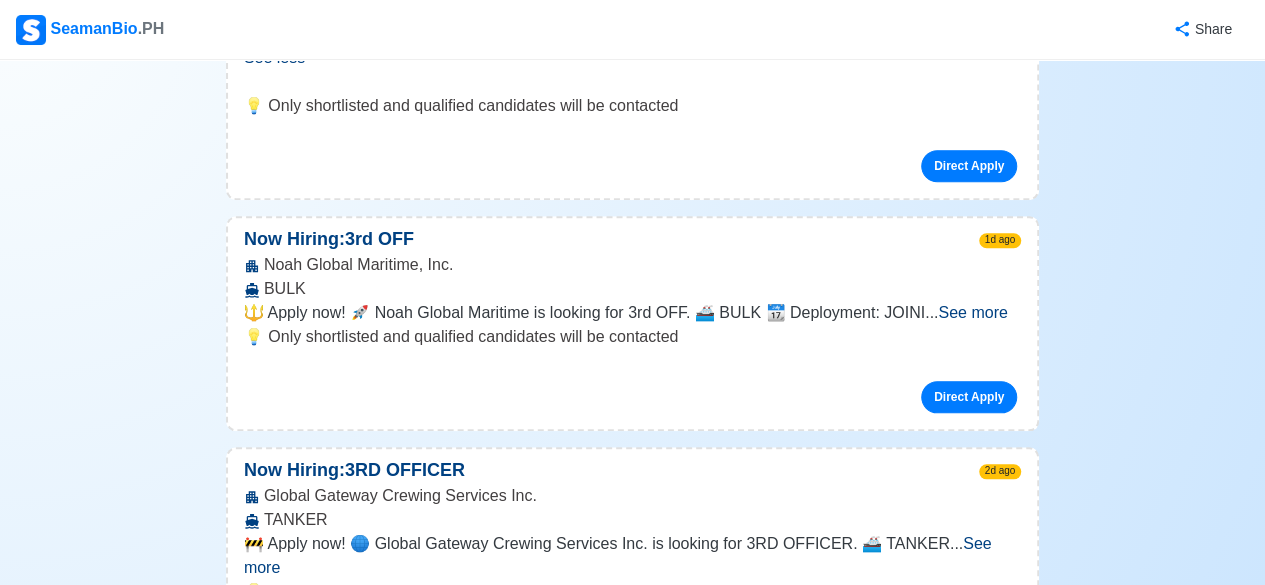 click on "See more" at bounding box center [972, 312] 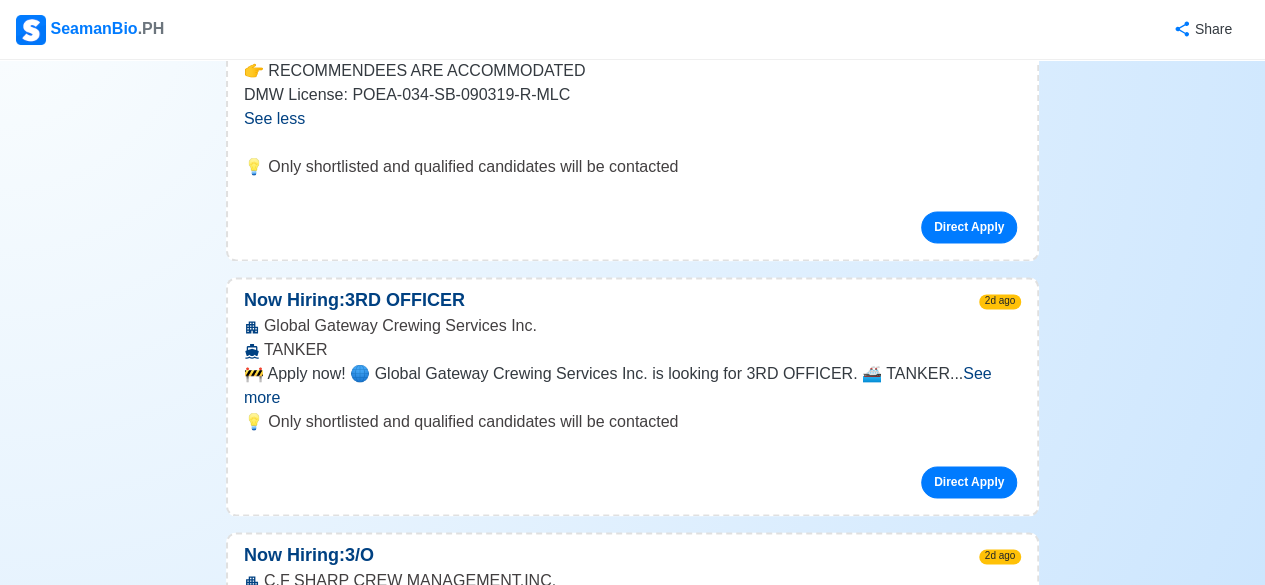 scroll, scrollTop: 1298, scrollLeft: 0, axis: vertical 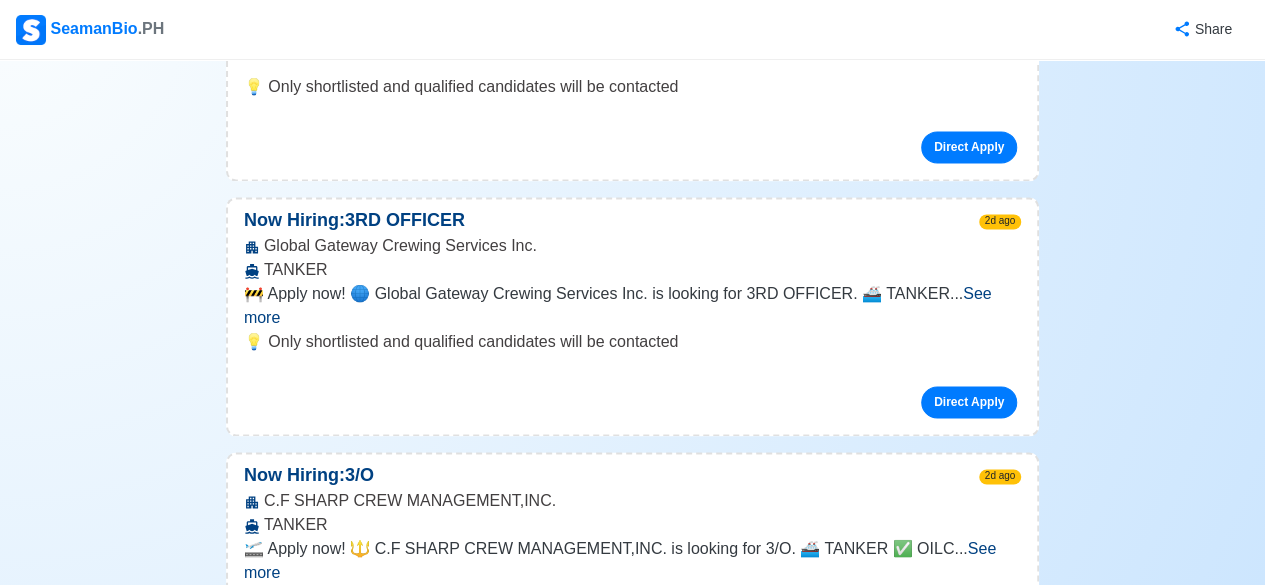 click on "See more" at bounding box center [618, 305] 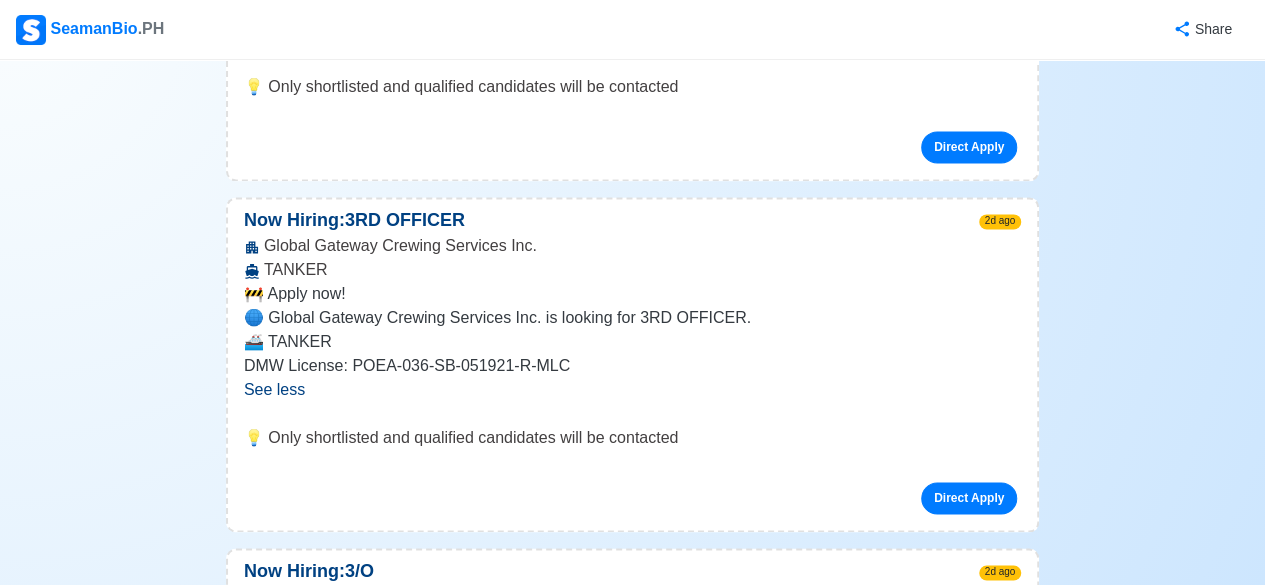 click on "🚧 Apply now!" at bounding box center [632, 294] 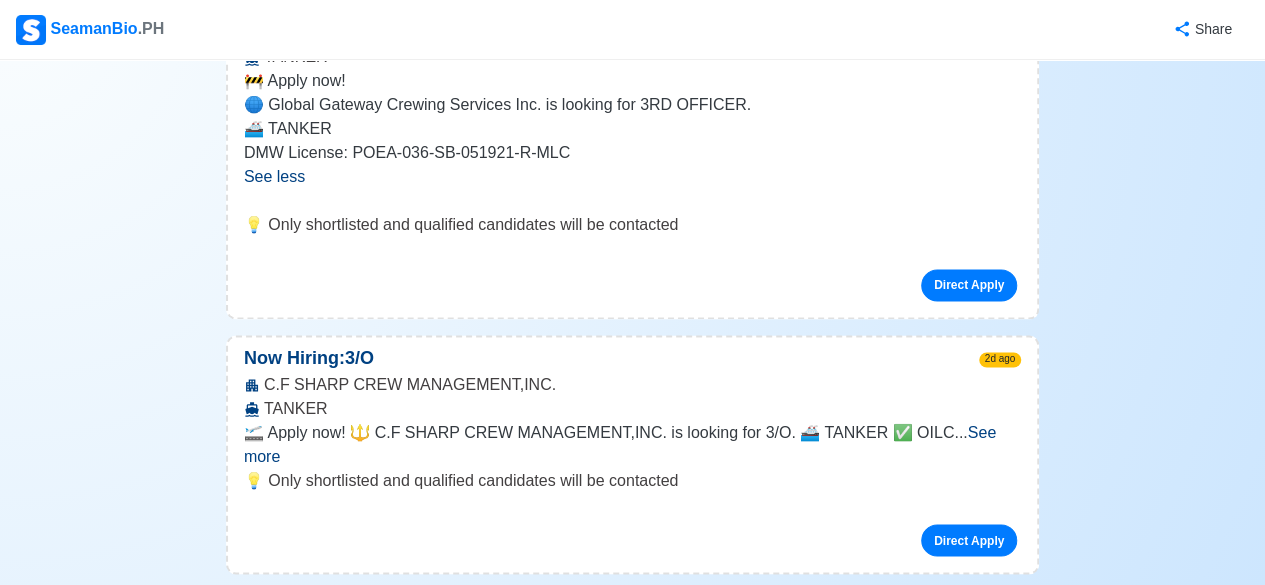 scroll, scrollTop: 1551, scrollLeft: 0, axis: vertical 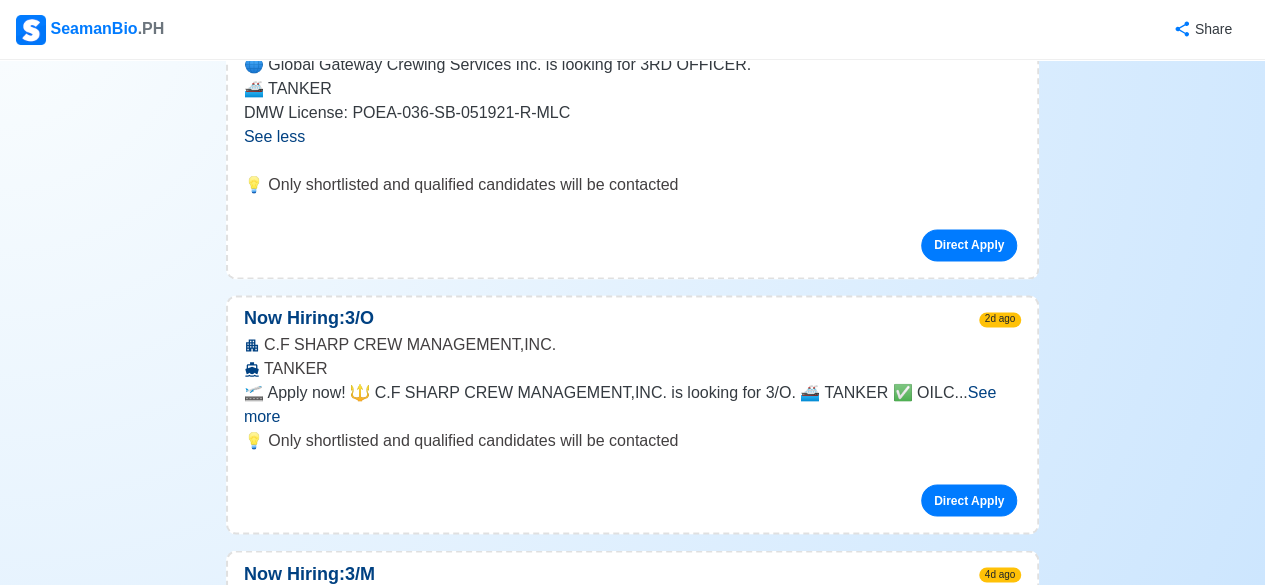 click on "See more" at bounding box center (620, 403) 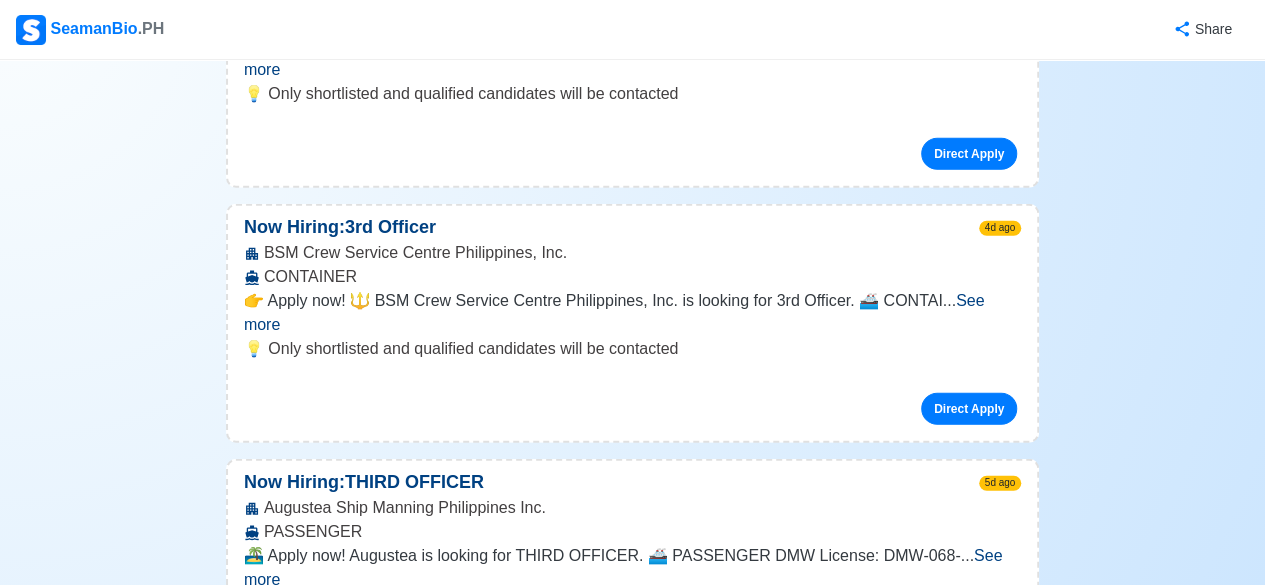 scroll, scrollTop: 3087, scrollLeft: 0, axis: vertical 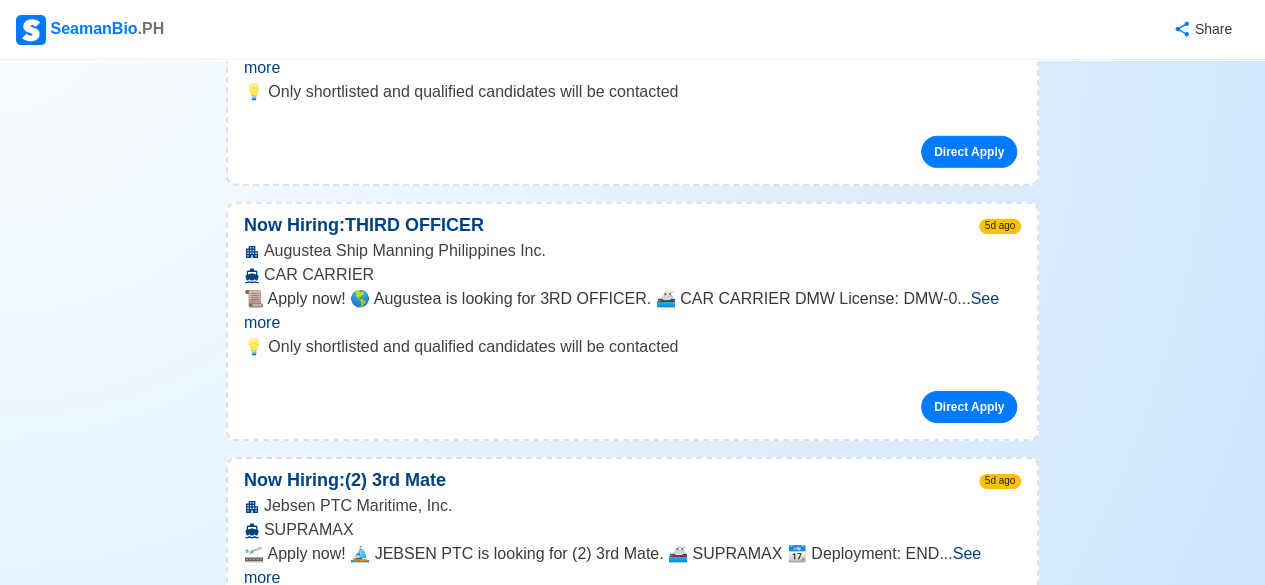 click on "See more" at bounding box center [612, 565] 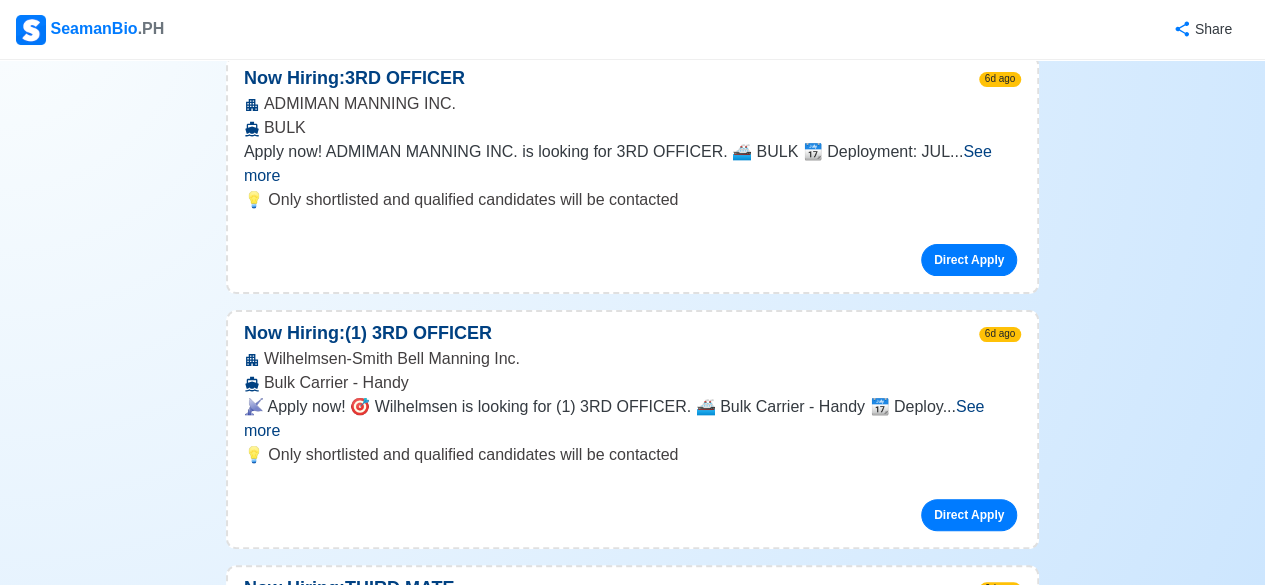 scroll, scrollTop: 3900, scrollLeft: 0, axis: vertical 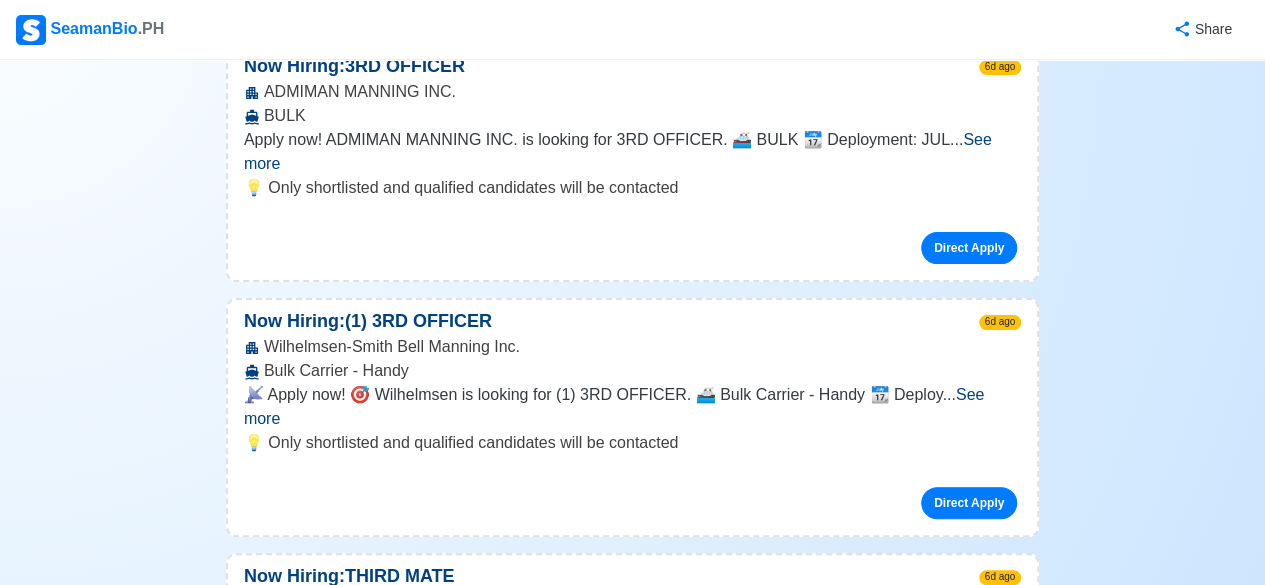 click on "See more" at bounding box center [614, 406] 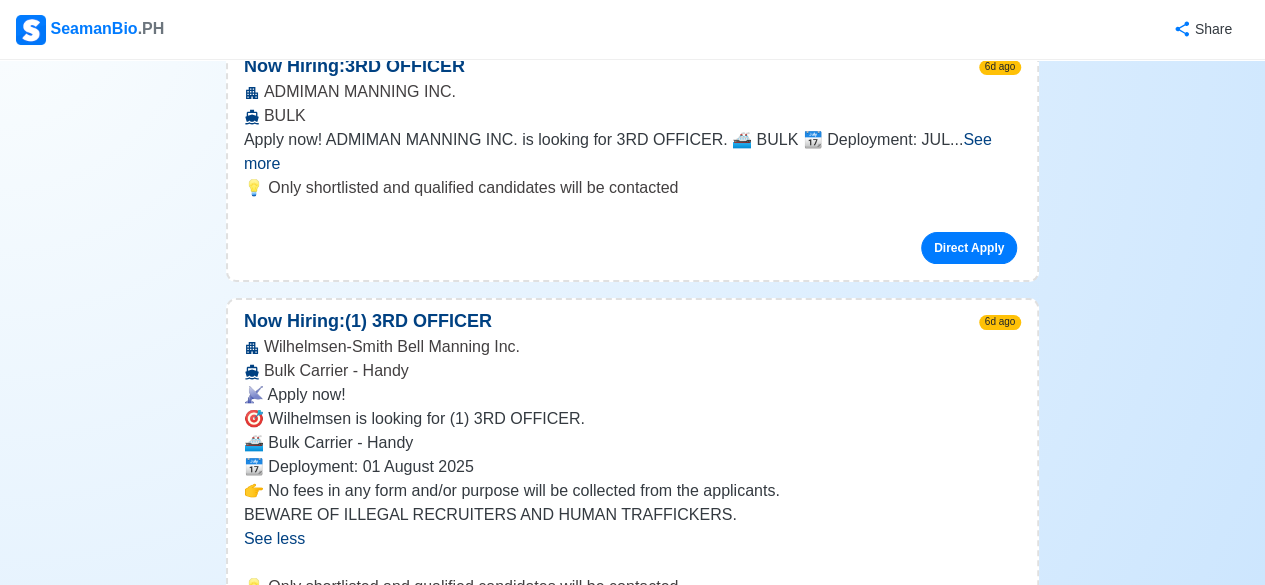 click on "Direct Apply" at bounding box center (969, 647) 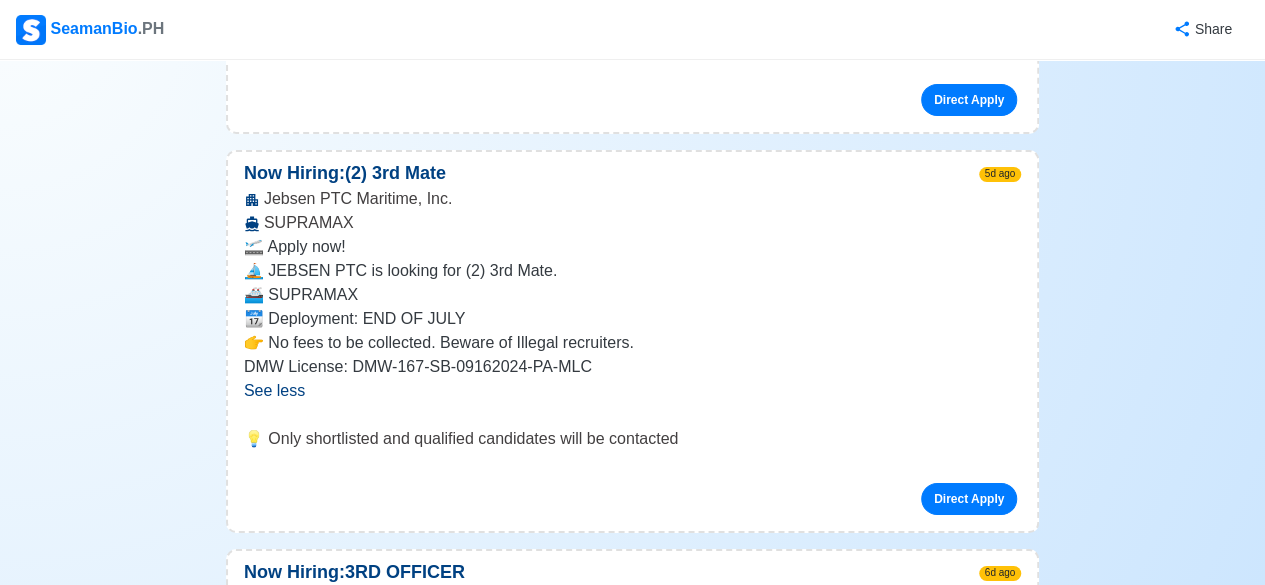 scroll, scrollTop: 3751, scrollLeft: 0, axis: vertical 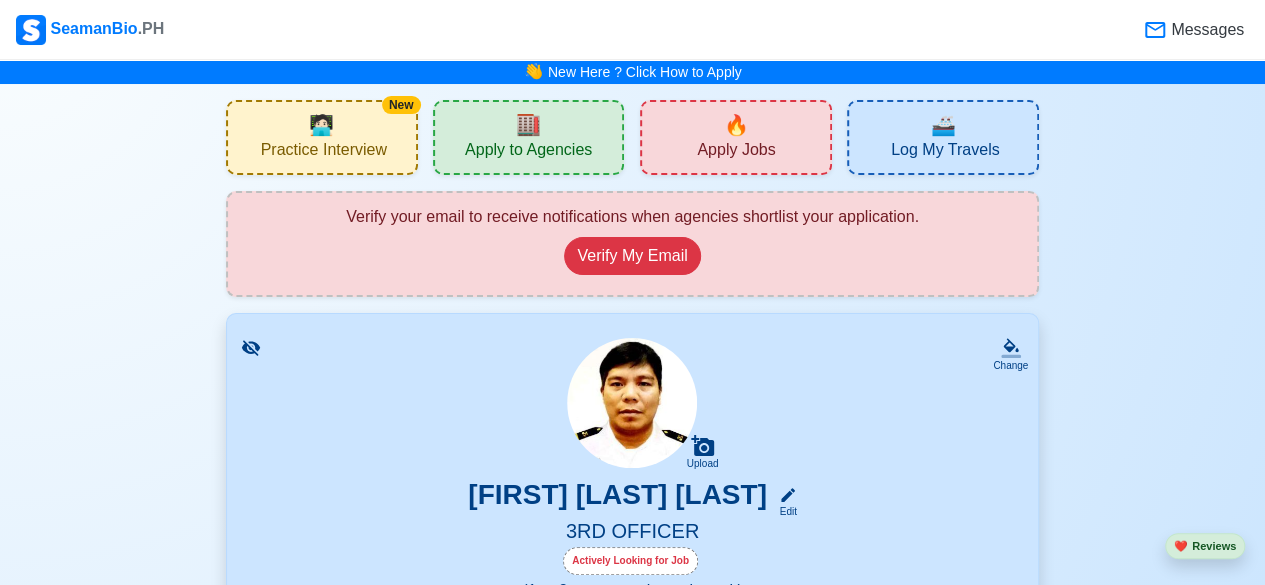 click on "Apply Jobs" at bounding box center (736, 152) 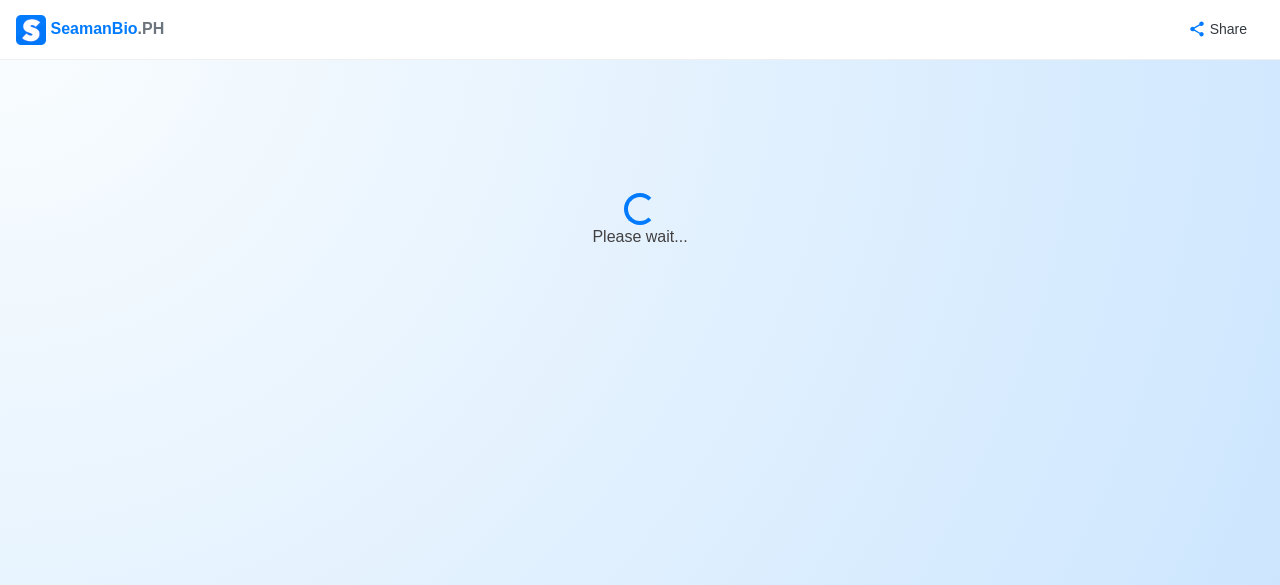 select on "3rd Officer" 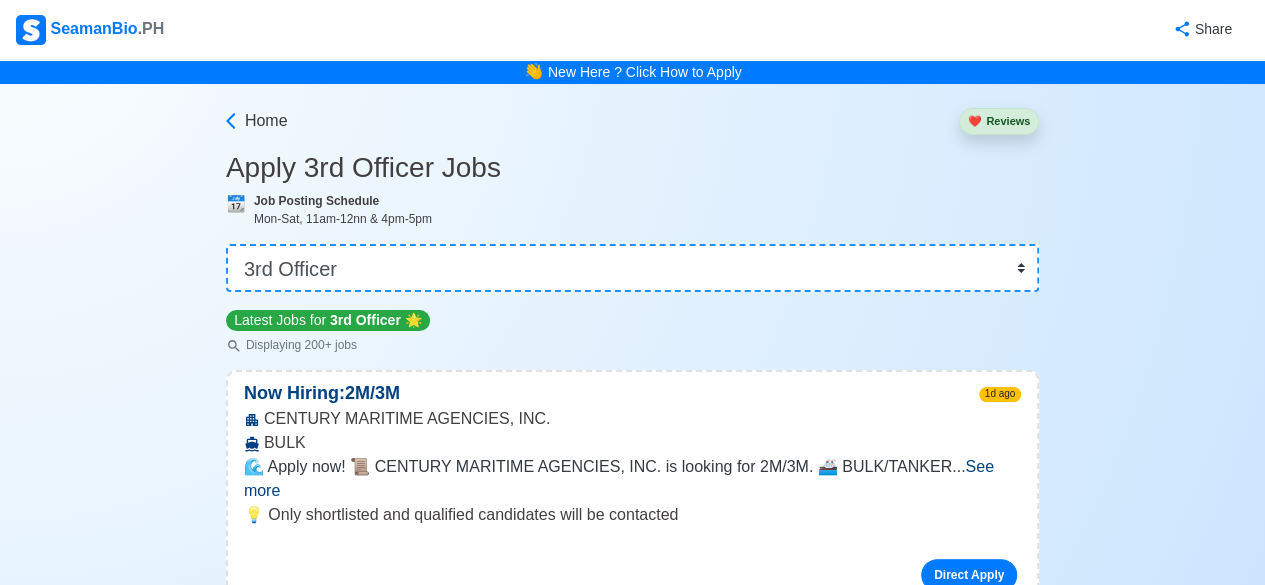 click on "📆" at bounding box center (236, 203) 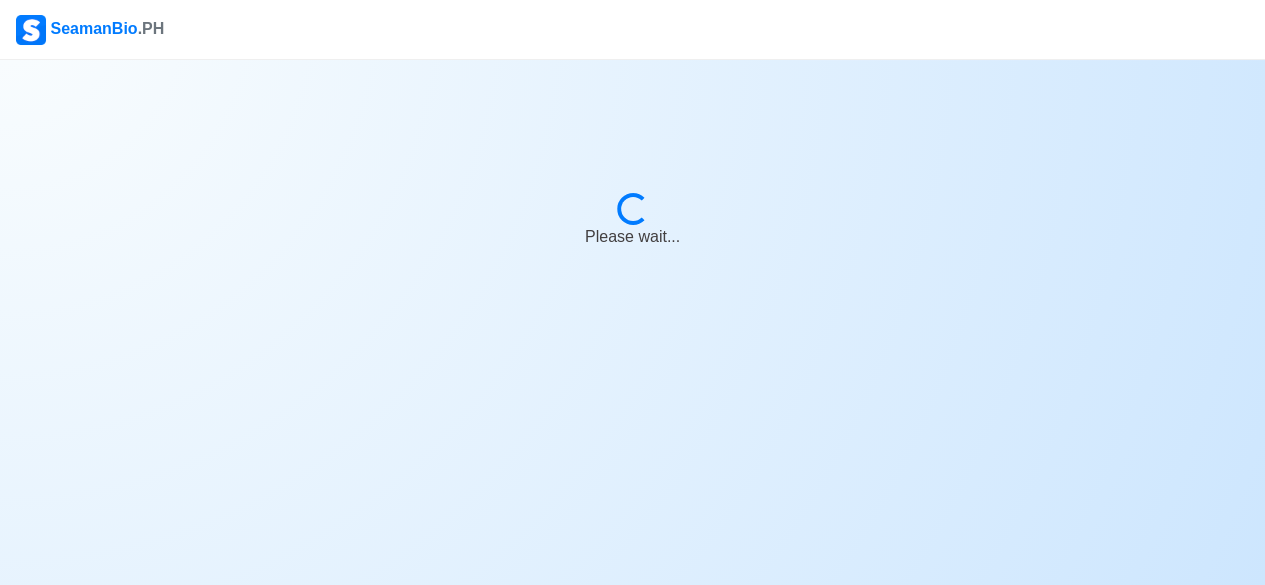 click on "SeamanBio .PH" at bounding box center [90, 30] 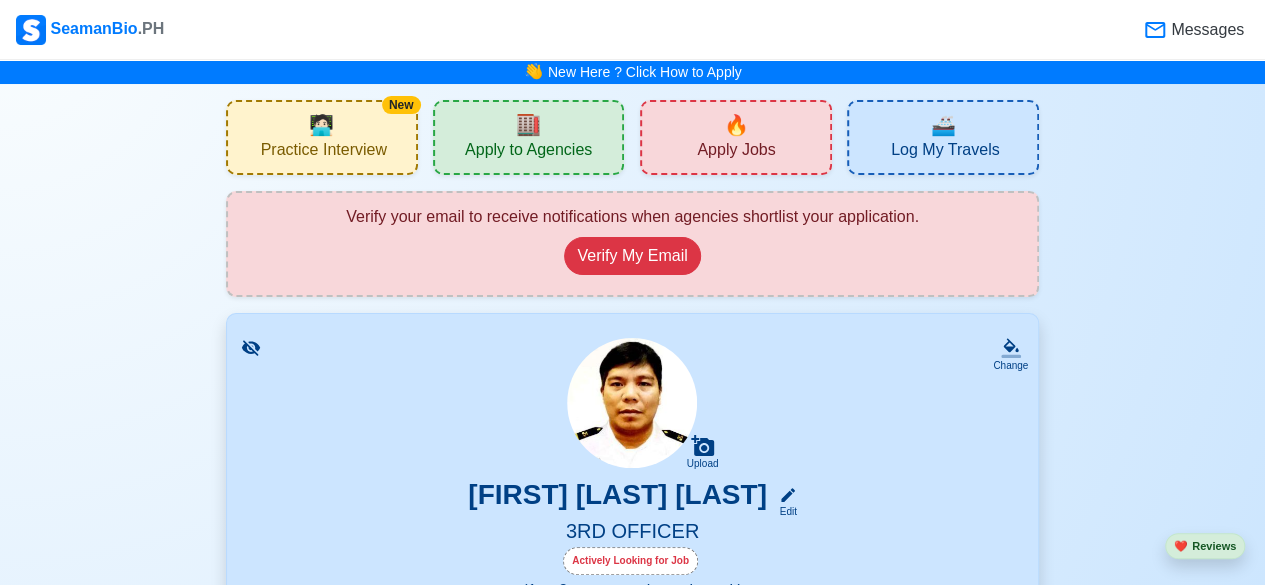 click on "SeamanBio .PH" at bounding box center [90, 30] 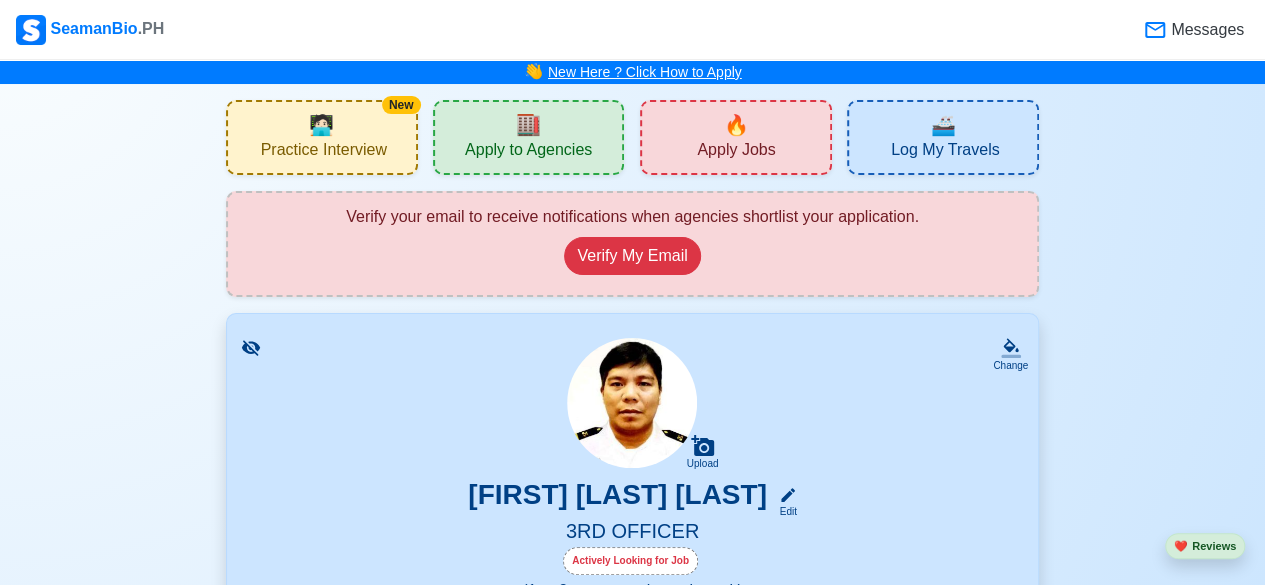 click on "New Here ? Click How to Apply" at bounding box center [645, 72] 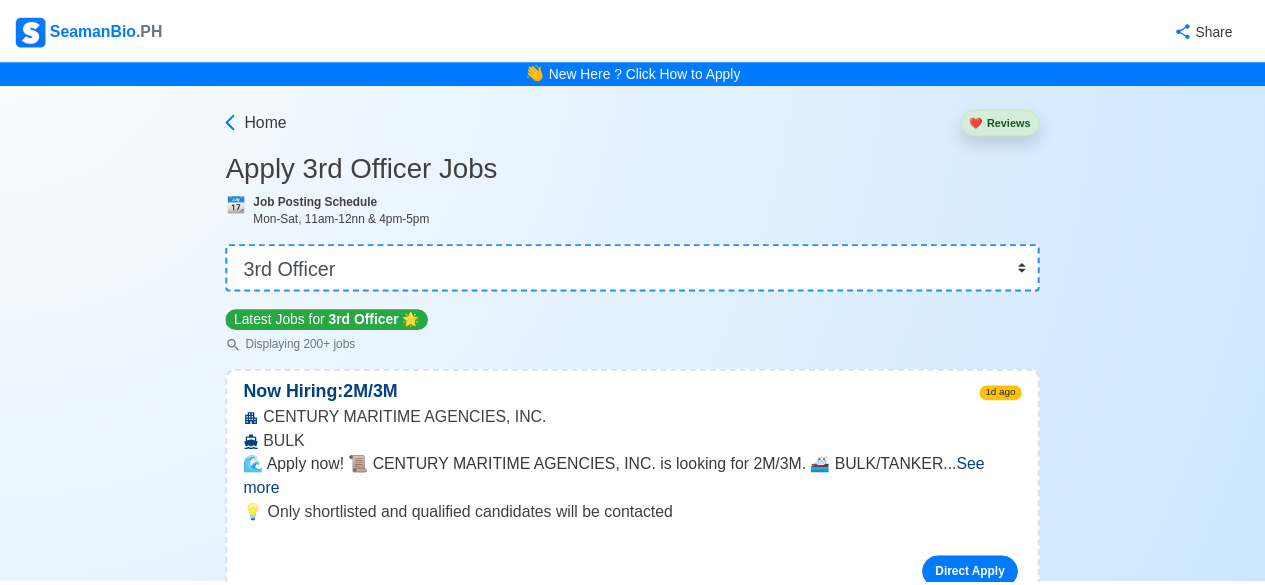 scroll, scrollTop: 0, scrollLeft: 0, axis: both 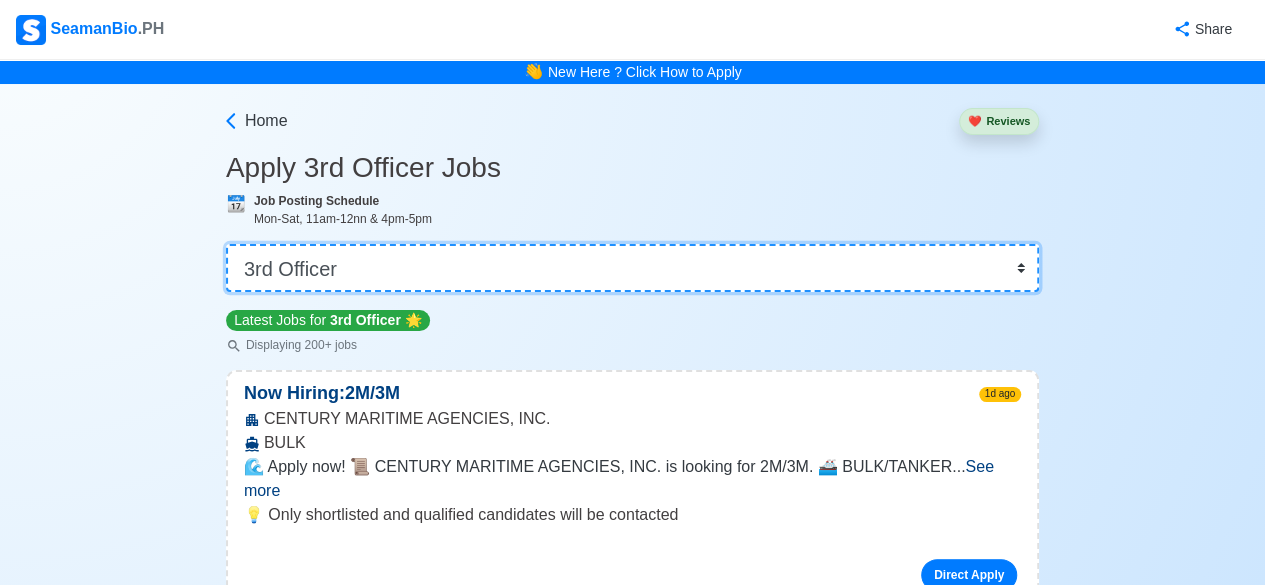 click on "👉 Select Rank or Position Master Chief Officer 2nd Officer 3rd Officer Junior Officer Chief Engineer 2nd Engineer 3rd Engineer 4th Engineer Gas Engineer Junior Engineer 1st Assistant Engineer 2nd Assistant Engineer 3rd Assistant Engineer ETO/ETR Electrician Electrical Engineer Oiler Fitter Welder Chief Cook Chef Cook Messman Wiper Rigger Ordinary Seaman Able Seaman Motorman Pumpman Bosun Cadet Reefer Mechanic Operator Repairman Painter Steward Waiter Others" at bounding box center (632, 268) 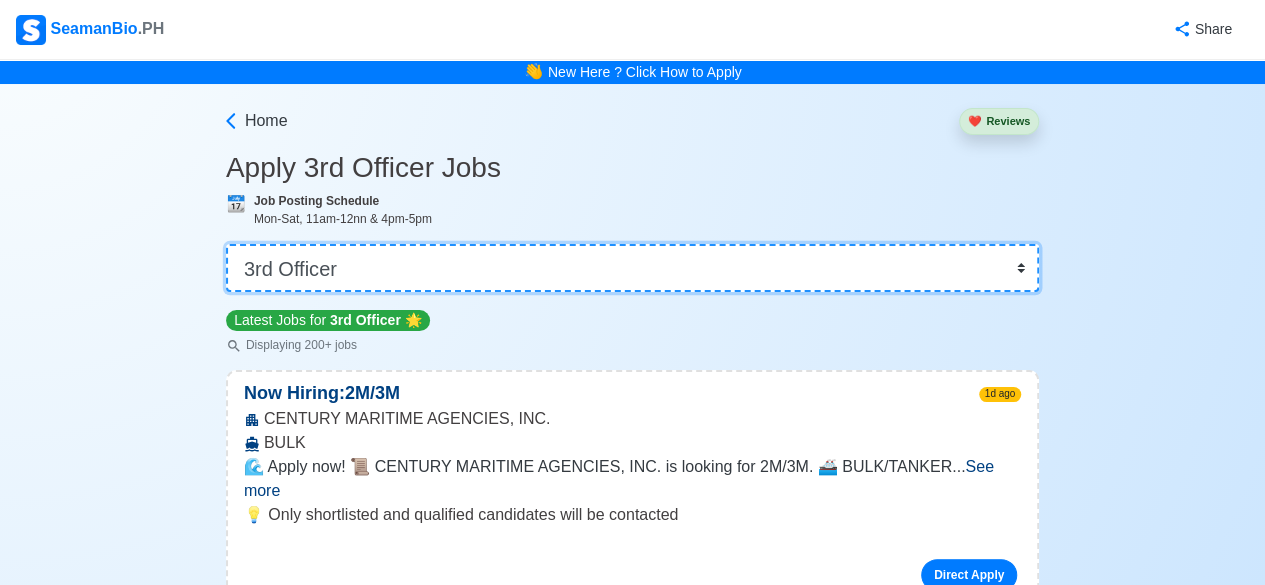 select on "Able Seaman" 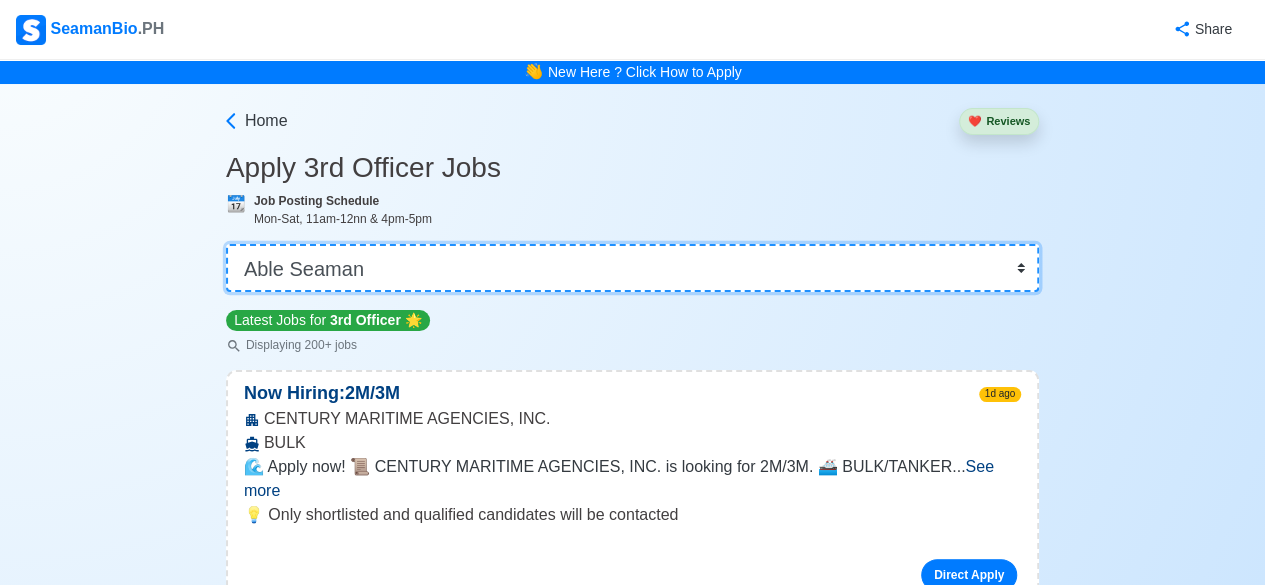 click on "👉 Select Rank or Position Master Chief Officer 2nd Officer 3rd Officer Junior Officer Chief Engineer 2nd Engineer 3rd Engineer 4th Engineer Gas Engineer Junior Engineer 1st Assistant Engineer 2nd Assistant Engineer 3rd Assistant Engineer ETO/ETR Electrician Electrical Engineer Oiler Fitter Welder Chief Cook Chef Cook Messman Wiper Rigger Ordinary Seaman Able Seaman Motorman Pumpman Bosun Cadet Reefer Mechanic Operator Repairman Painter Steward Waiter Others" at bounding box center (632, 268) 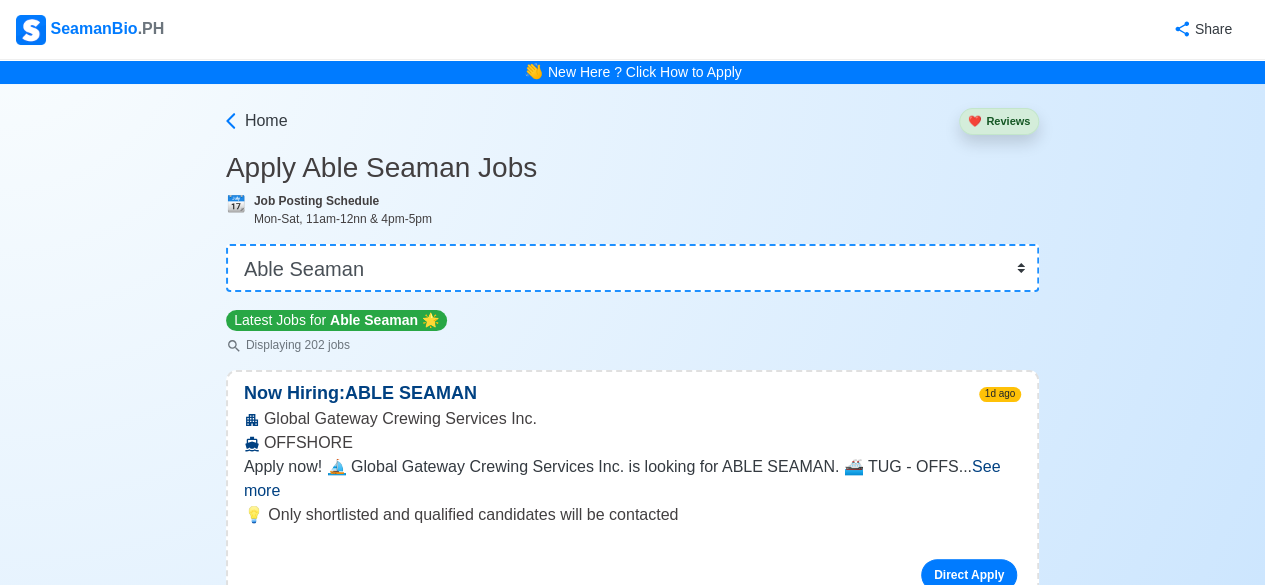 click on "Displaying   202   jobs" at bounding box center [336, 345] 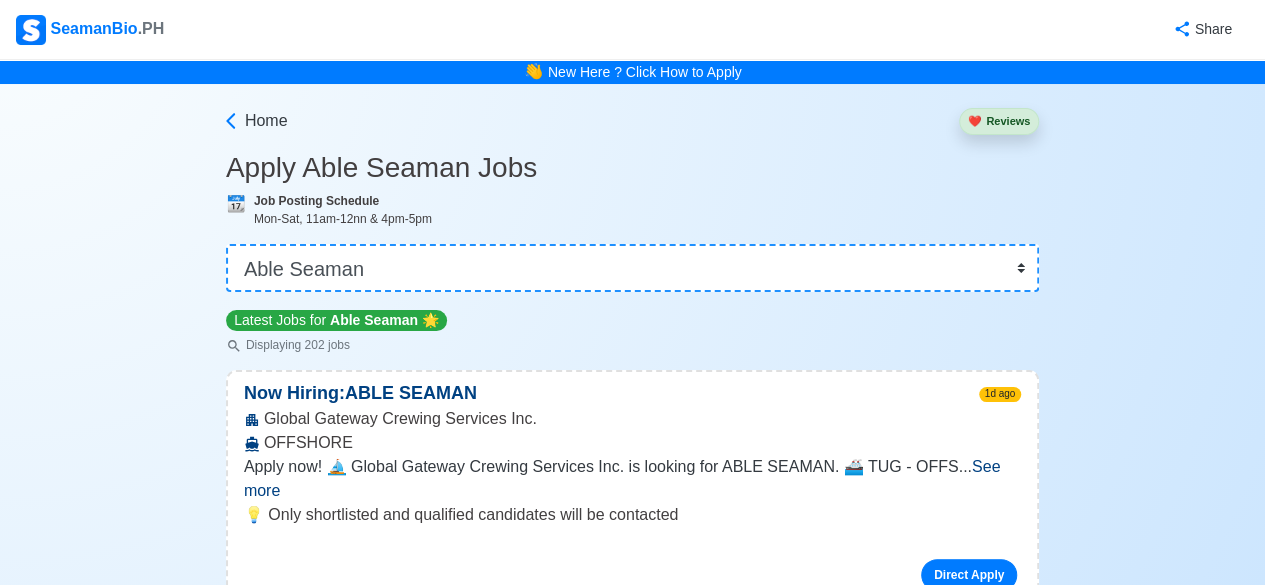 click 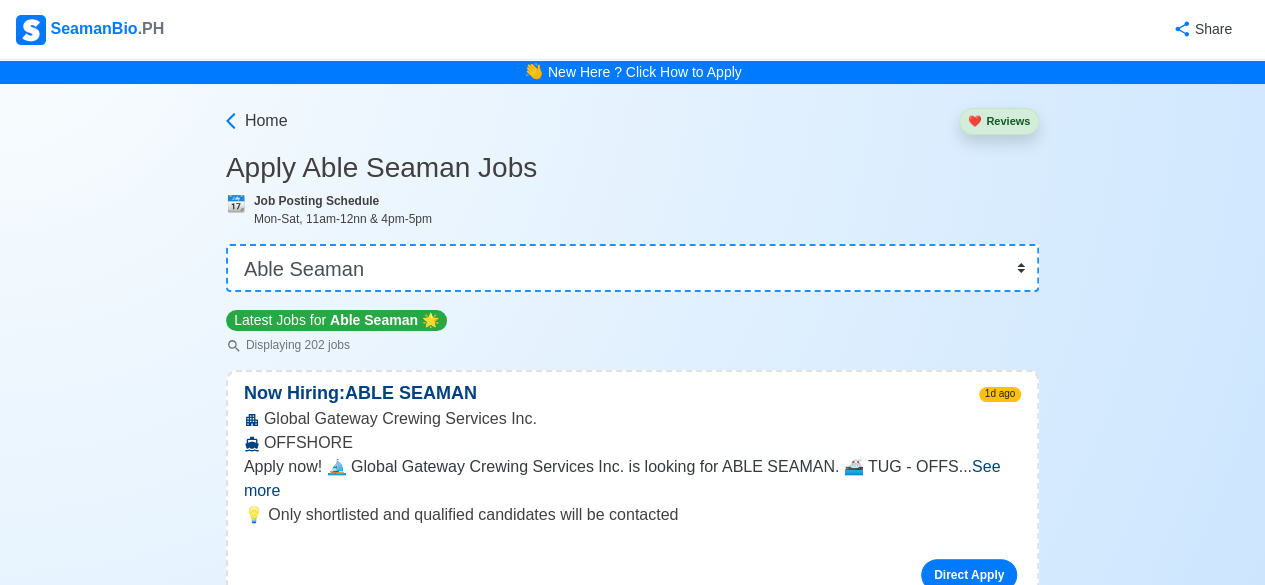scroll, scrollTop: 512, scrollLeft: 0, axis: vertical 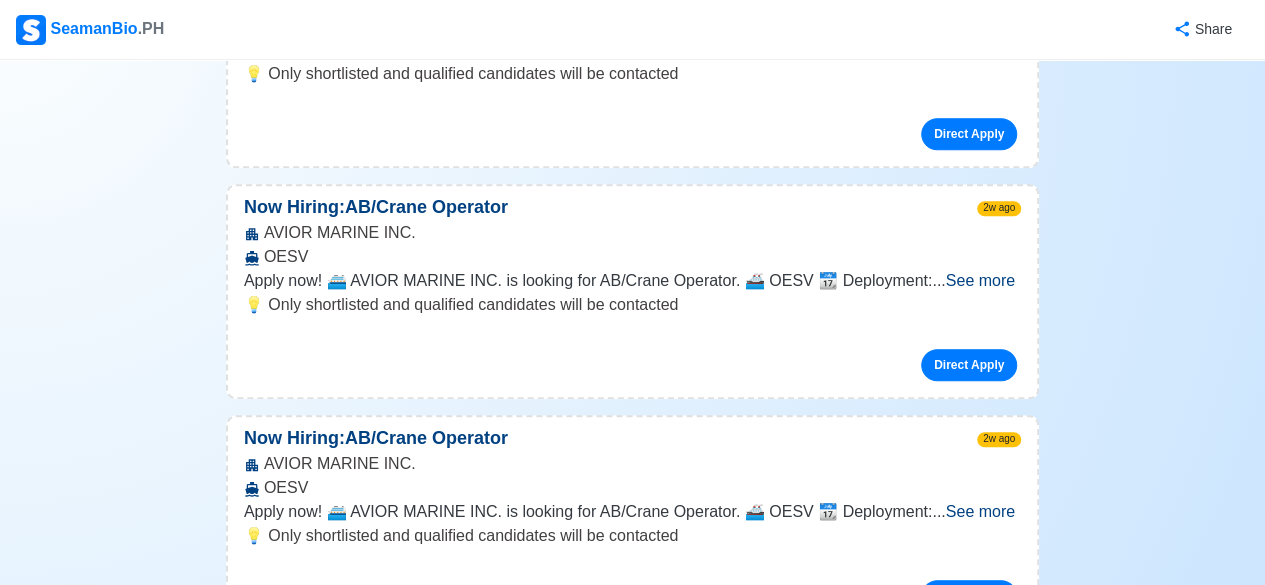 click on "See more" at bounding box center [626, 1009] 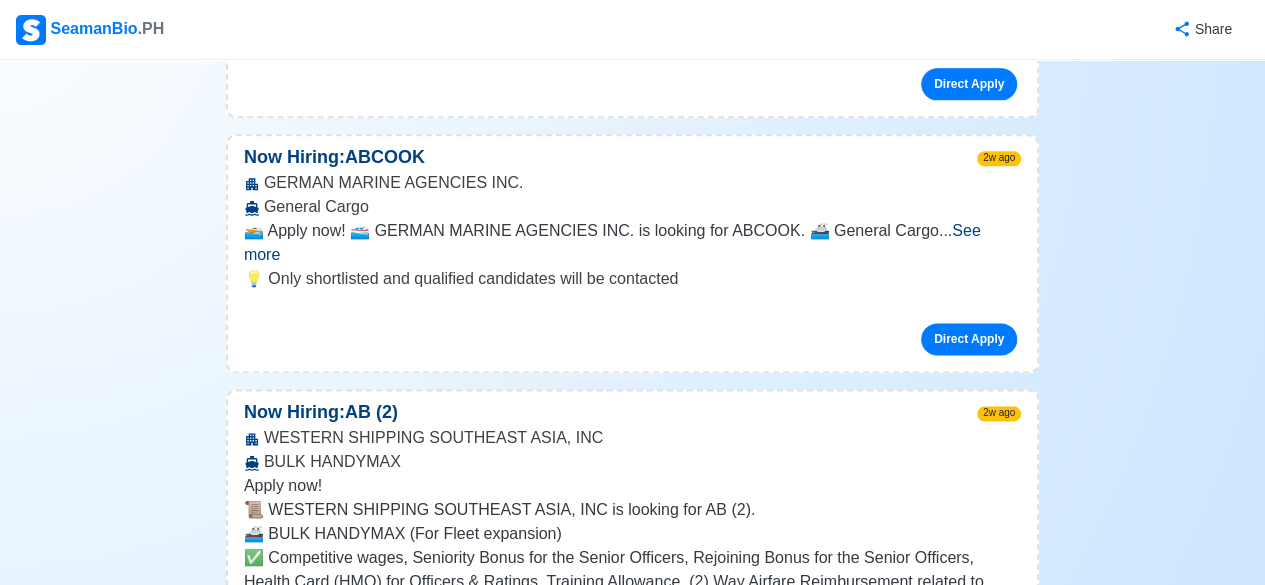 click on "SeamanBio .PH" at bounding box center [90, 30] 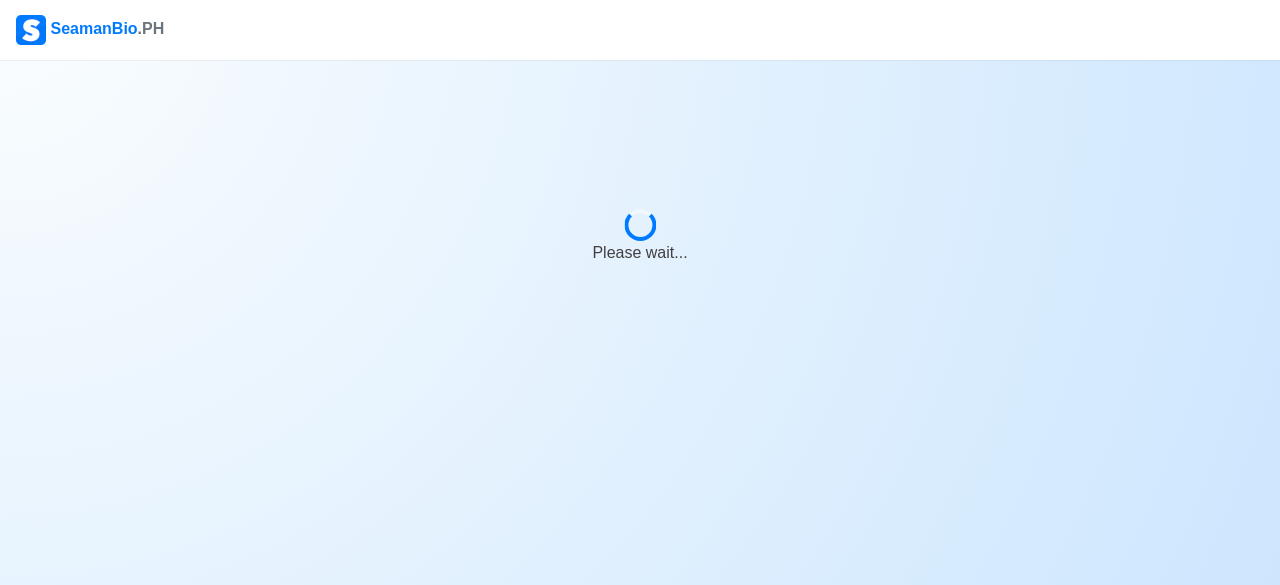 click on "SeamanBio .PH" at bounding box center [90, 30] 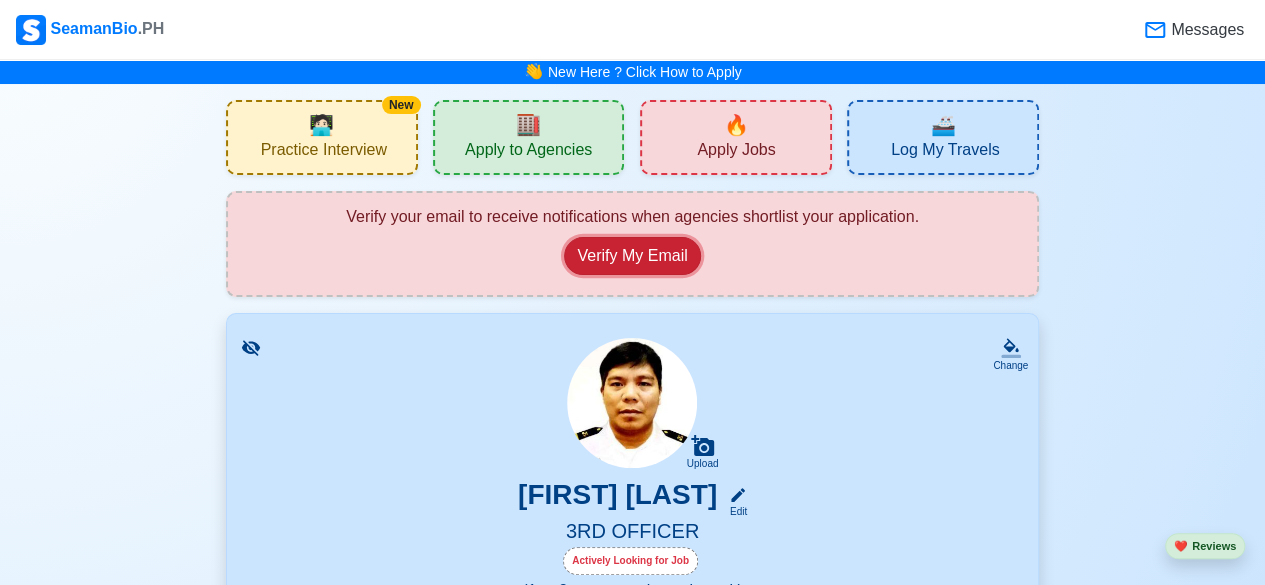 click on "Verify My Email" at bounding box center [632, 256] 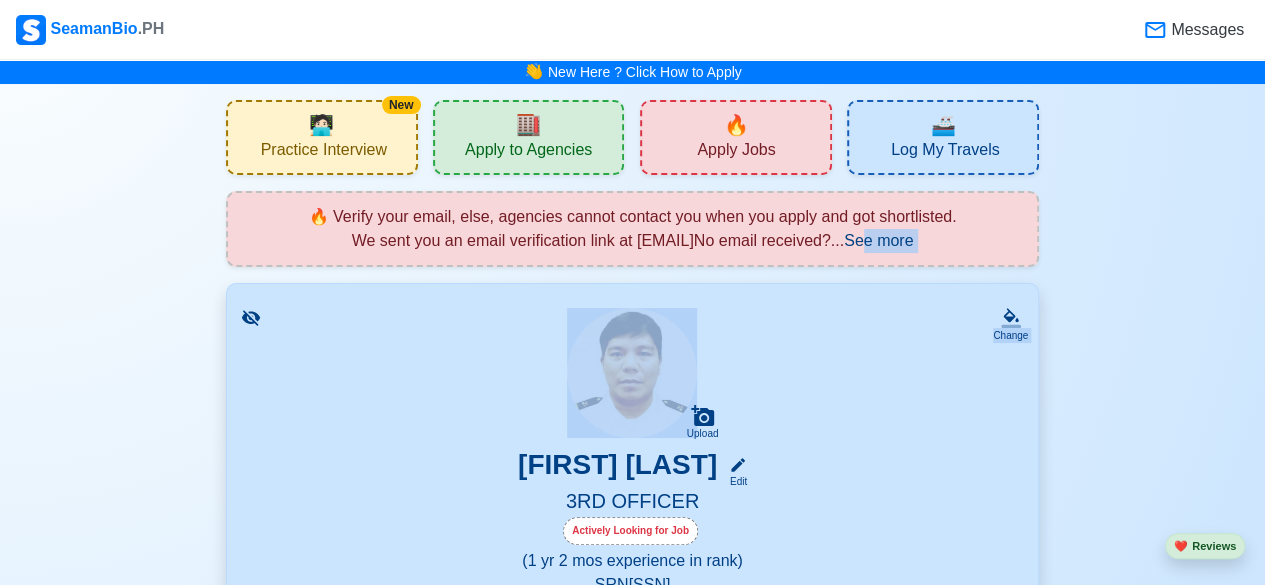 drag, startPoint x: 634, startPoint y: 268, endPoint x: 936, endPoint y: 255, distance: 302.27966 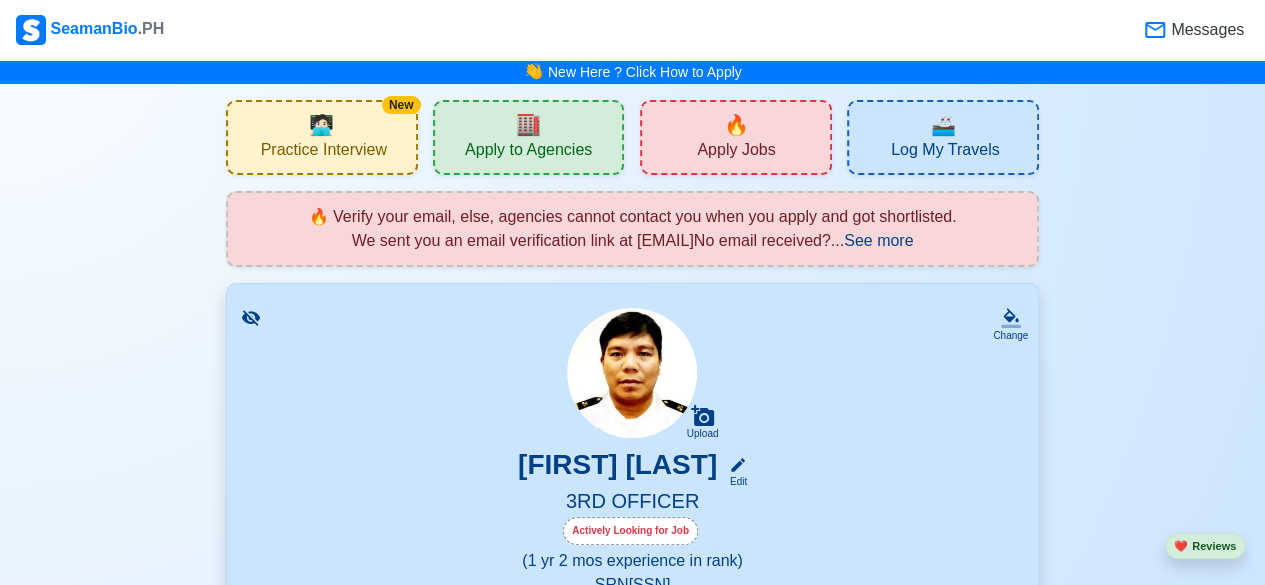 click on "See more" at bounding box center [878, 240] 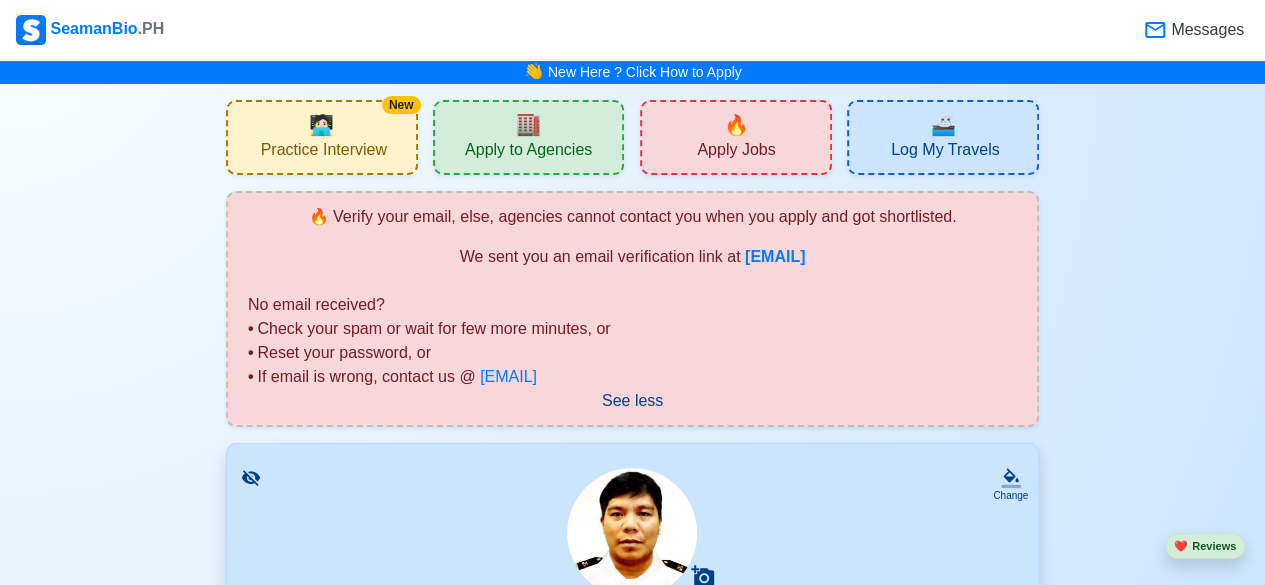 click on "New 🧑🏻‍💻   Practice Interview 🏬   Apply to Agencies 🔥 Apply Jobs 🚢   Log My Travels 🔥   Verify your email, else, agencies cannot contact you when you apply and got shortlisted. We sent you an email verification link at   [EMAIL] No email received? • Check your spam or wait for few more minutes, or • Reset your password, or • If email is wrong, contact us @   [EMAIL] ...  See more   See less Change Upload [FIRST] [LAST] Edit 3RD OFFICER Actively Looking for Job (1 yr 2 mos experience in rank) SRN  [SSN] [EMAIL] [PHONE] [MONTH] [DAY], [YEAR]   •  47   yo Male  •  Married 5.5  cm •  60  kg [CITY], [CITY] [STATE] Philippines   🇵🇭 Availability Immediate Download & Convert to PDF 🎨 Choose Other CV Design ✍️ My Signature Objective To contribute to the success of a reputable shipping company, utilizing my strong navigation skills and experience as a 3rd Officer in ensuring safe and efficient vessel operations. EDIT" at bounding box center [632, 3730] 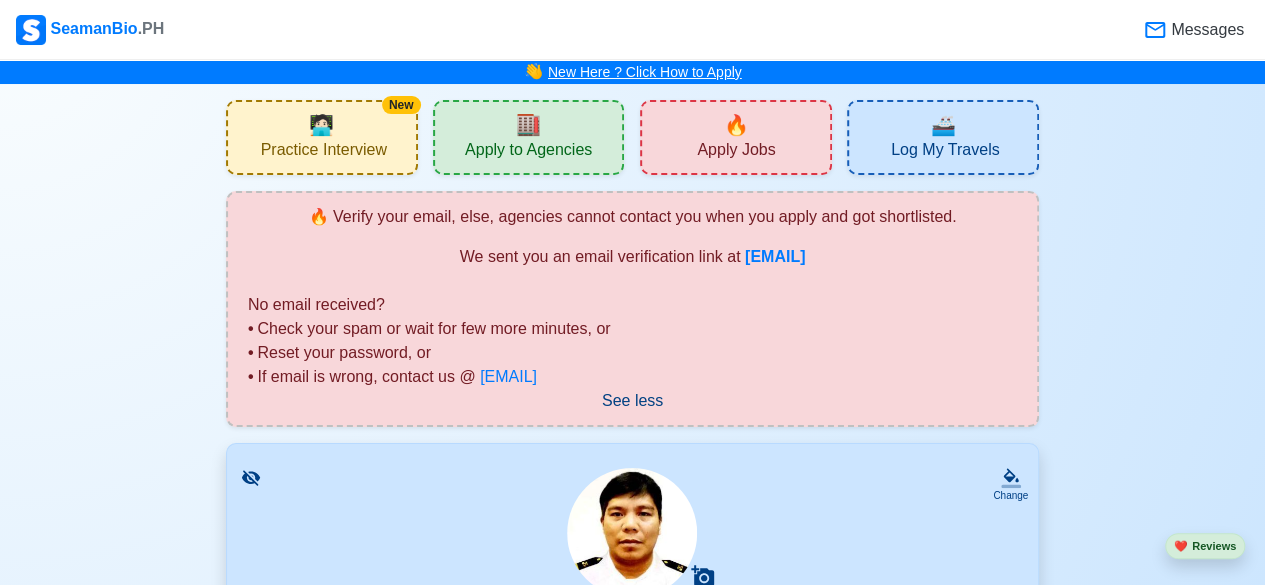 click on "New Here ? Click How to Apply" at bounding box center [645, 72] 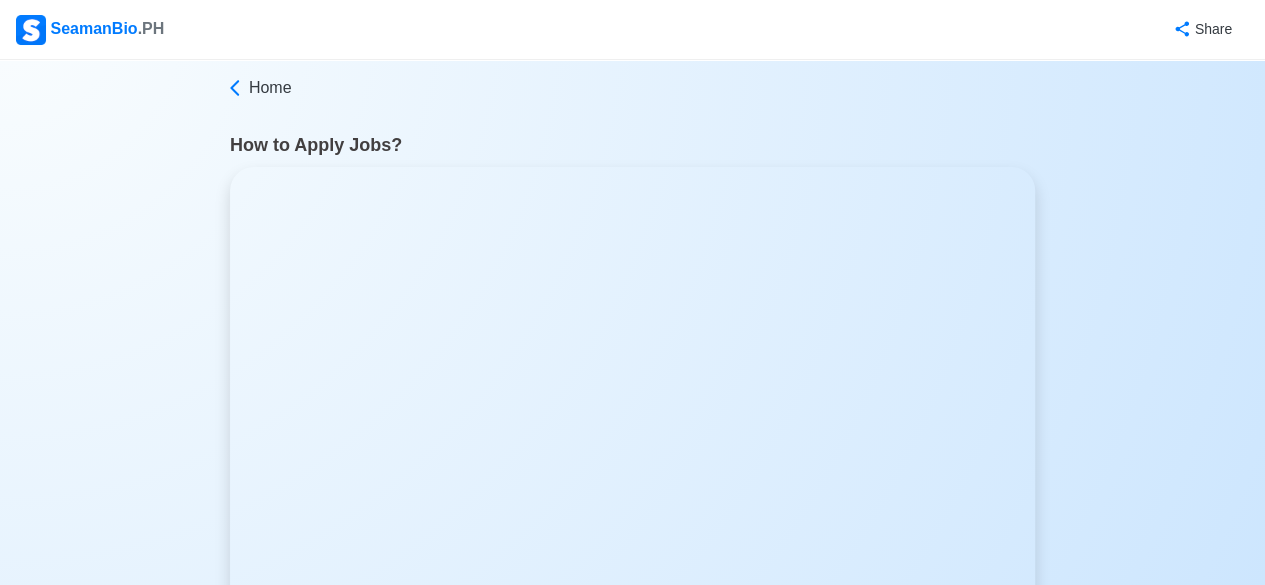 click on "Home How to Apply Jobs? Apply Jobs * Direct to Agency How to Download FREE CV? How to Edit SeamanBio CV? How to Add Signature in SeamanBio CV? How to Upload Existing CV? How to Change Color and Format of CV? How to Use AI for Career Objective? 🙏 May God bless you in your job applications! Scroll to top Back to Home" at bounding box center [632, 2092] 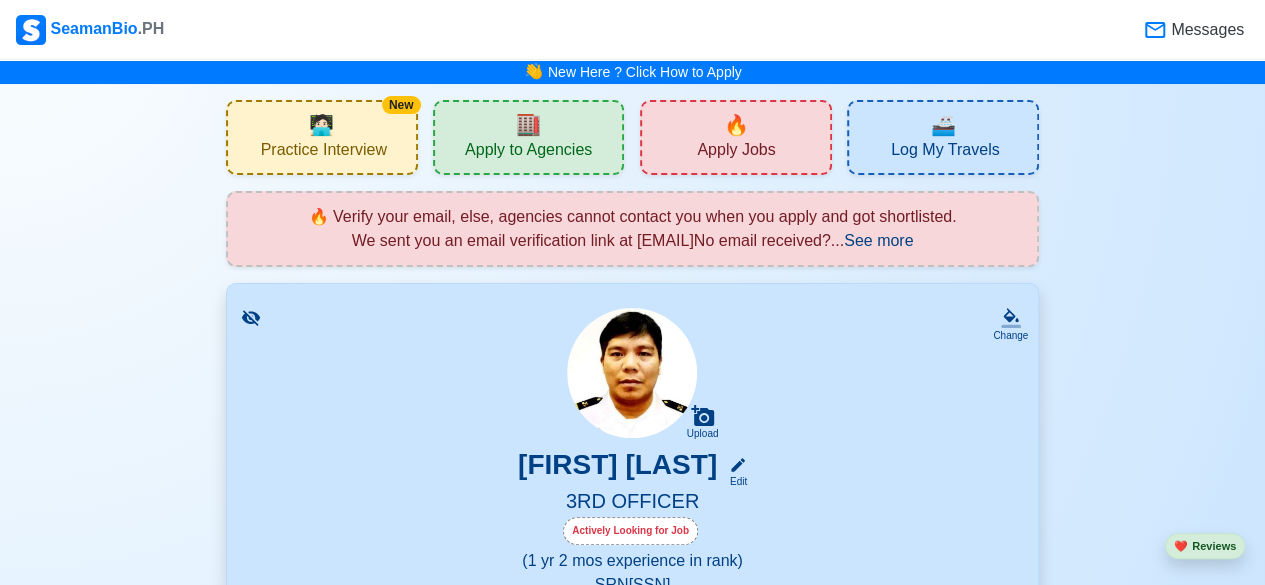 scroll, scrollTop: 512, scrollLeft: 0, axis: vertical 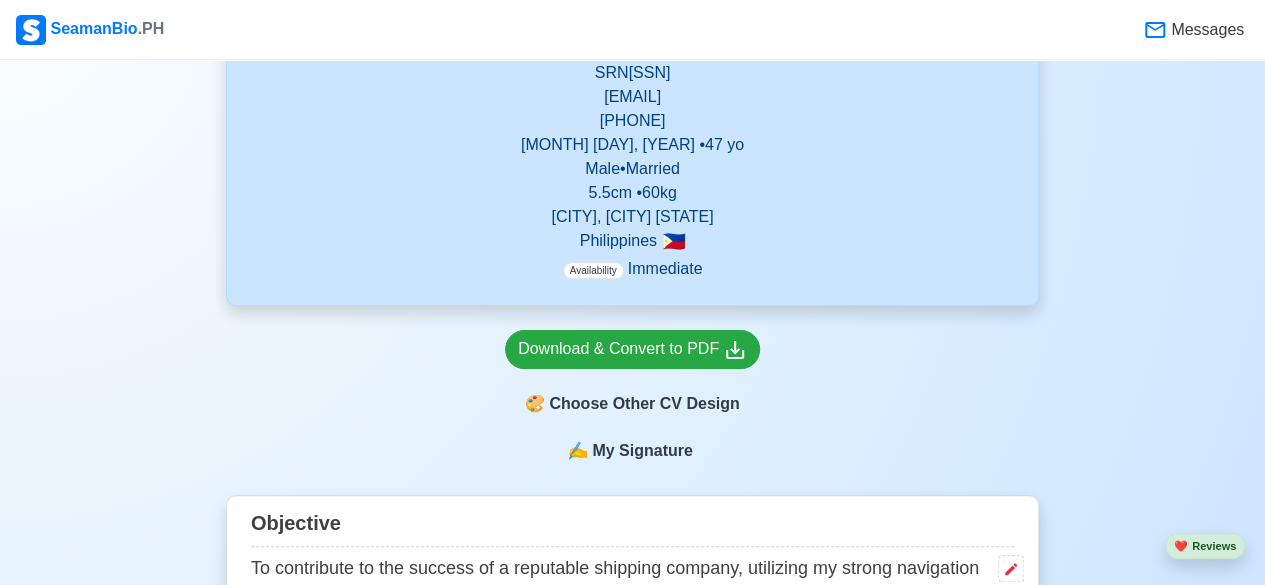 click on "New 🧑🏻‍💻   Practice Interview 🏬   Apply to Agencies 🔥 Apply Jobs 🚢   Log My Travels 🔥 Verify your email, else, agencies cannot contact you when you apply and got shortlisted. We sent you an email verification link at [EMAIL]No email received? ...  See more ...  See more Change Upload [FIRST] [LAST] Edit 3RD OFFICER Actively Looking for Job (1 yr 2 mos experience in rank) SRN  [SSN] and [EMAIL] [PHONE] [MONTH] [DAY], [YEAR]   •  47   yo Male  •  Married 5.5  cm •  60  kg [CITY], [CITY] [STATE] Philippines   🇵🇭 Availability Immediate Download & Convert to PDF 🎨 Choose Other CV Design ✍️ My Signature Objective To contribute to the success of a reputable shipping company, utilizing my strong navigation skills and experience as a 3rd Officer in ensuring safe and efficient vessel operations. EDIT Statutory Info EDIT SSS: [SSN] TIN: [TIN] Pag-IBIG: [PAGIBIG] PhilHealth: [PHILHEALTH] Education 2 Auto sort by Start Date. ADD" at bounding box center (632, 3138) 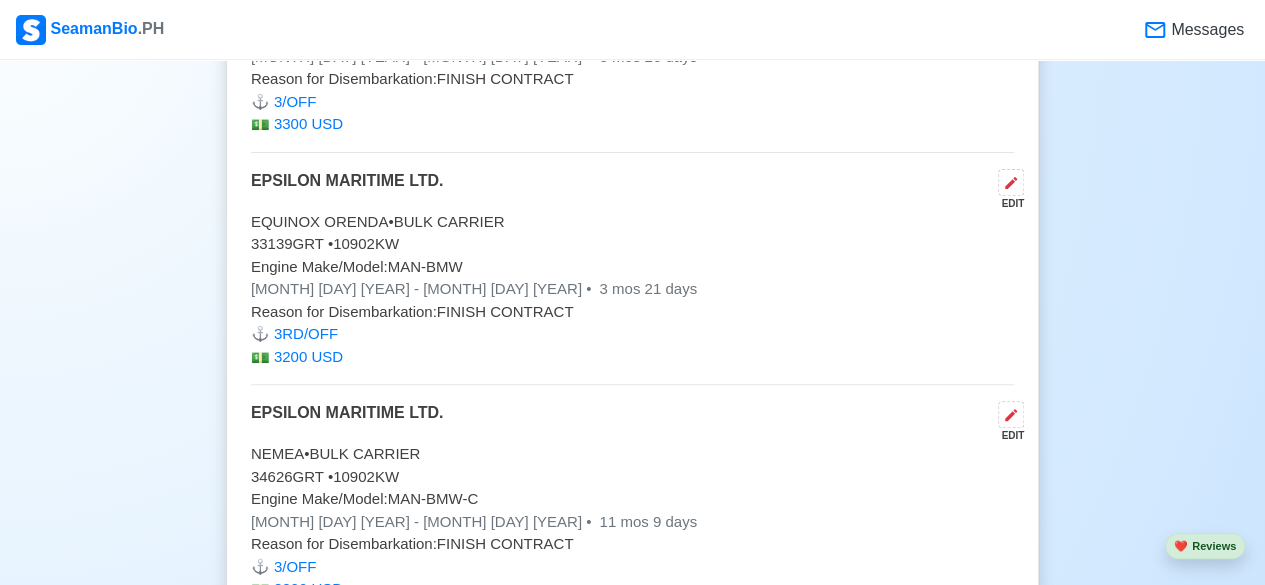 scroll, scrollTop: 4096, scrollLeft: 0, axis: vertical 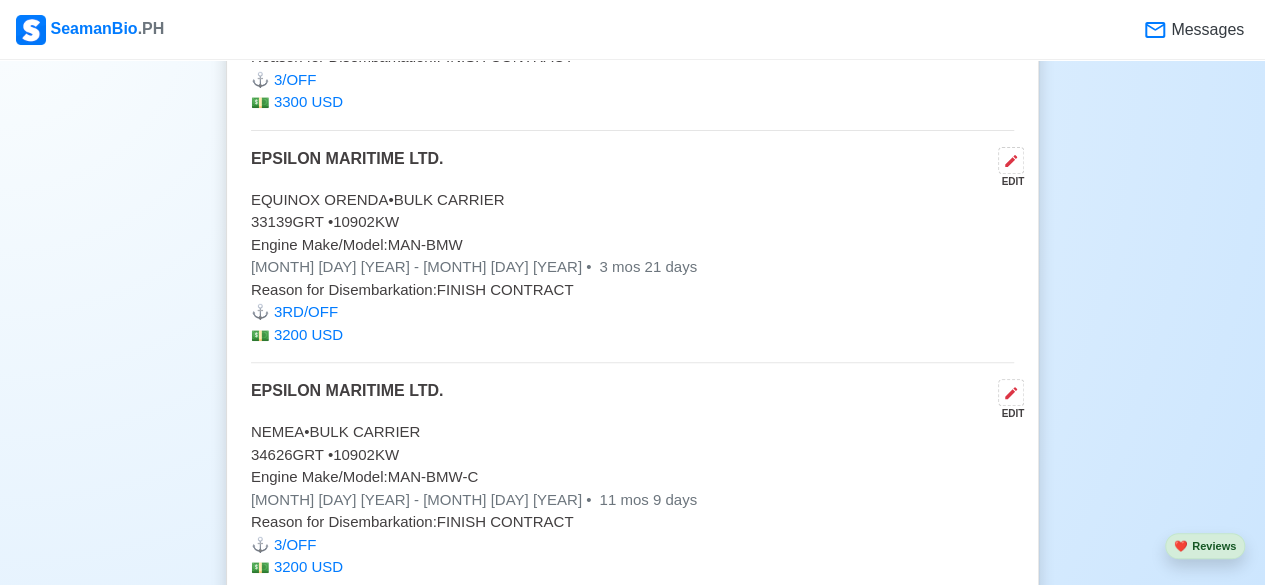 click at bounding box center (31, 30) 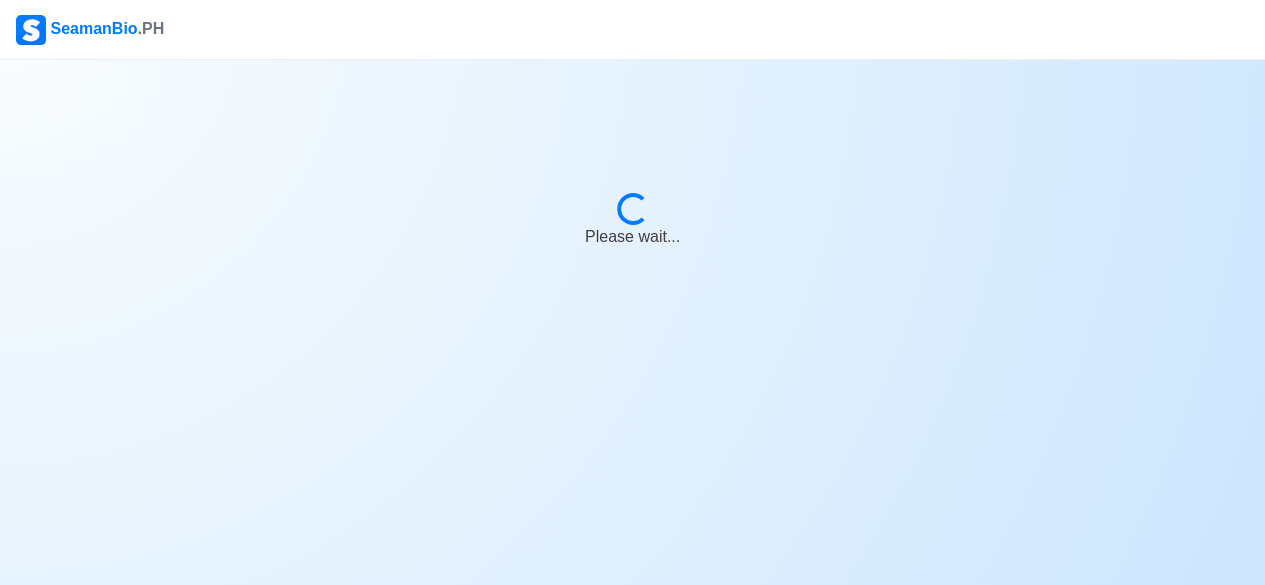 scroll, scrollTop: 0, scrollLeft: 0, axis: both 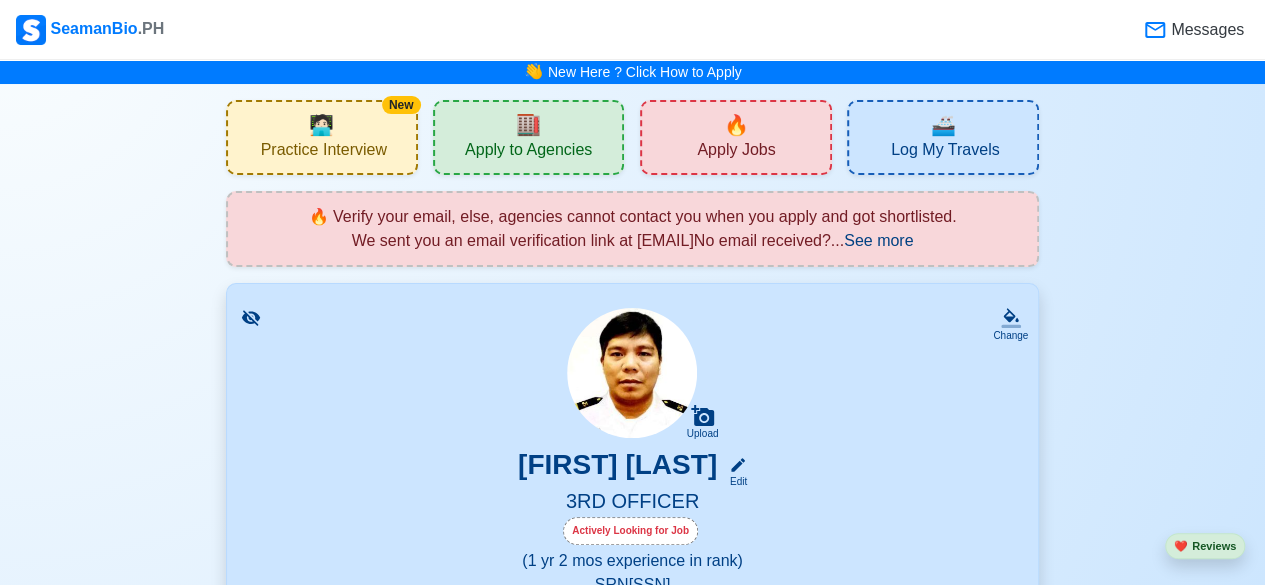 click on "🔥" at bounding box center (736, 125) 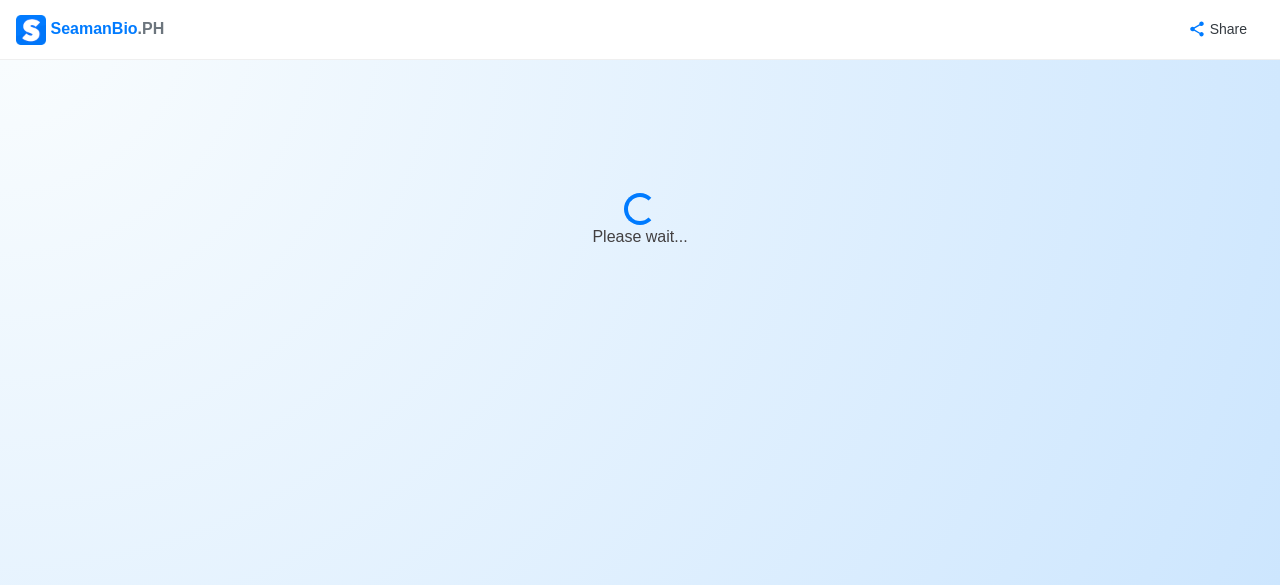 select on "3rd Officer" 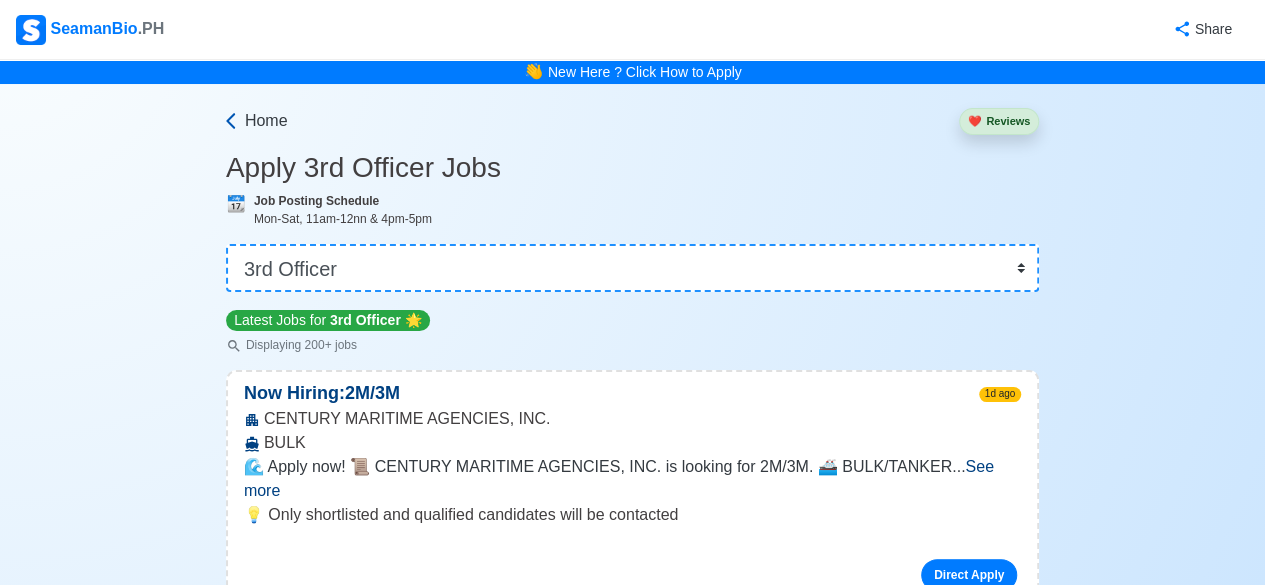 click 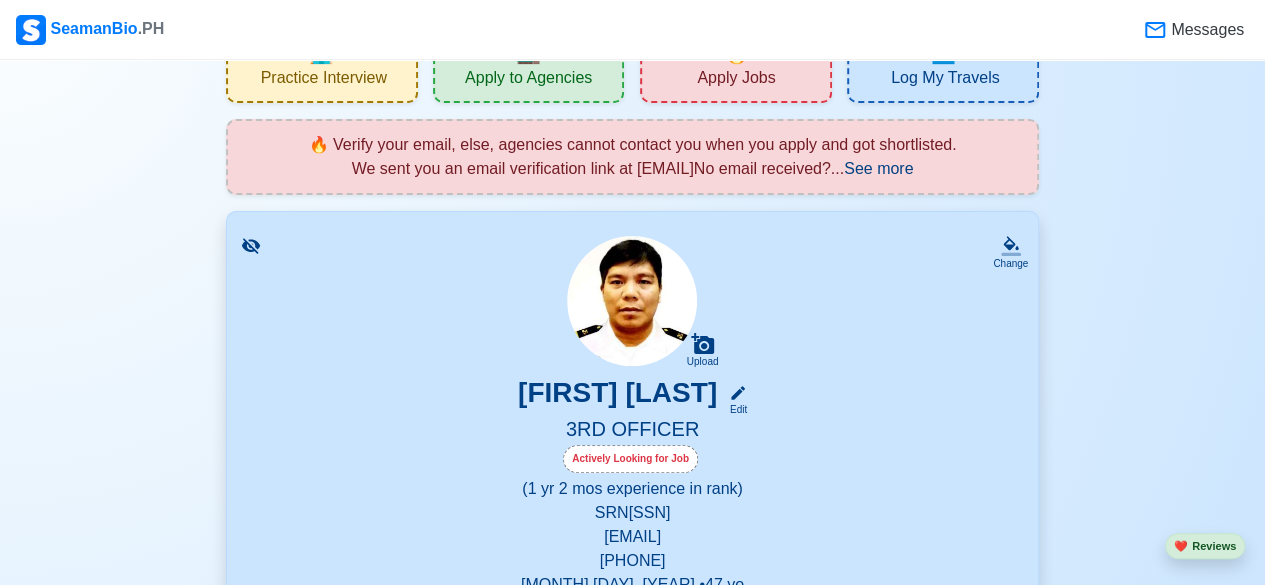 scroll, scrollTop: 0, scrollLeft: 0, axis: both 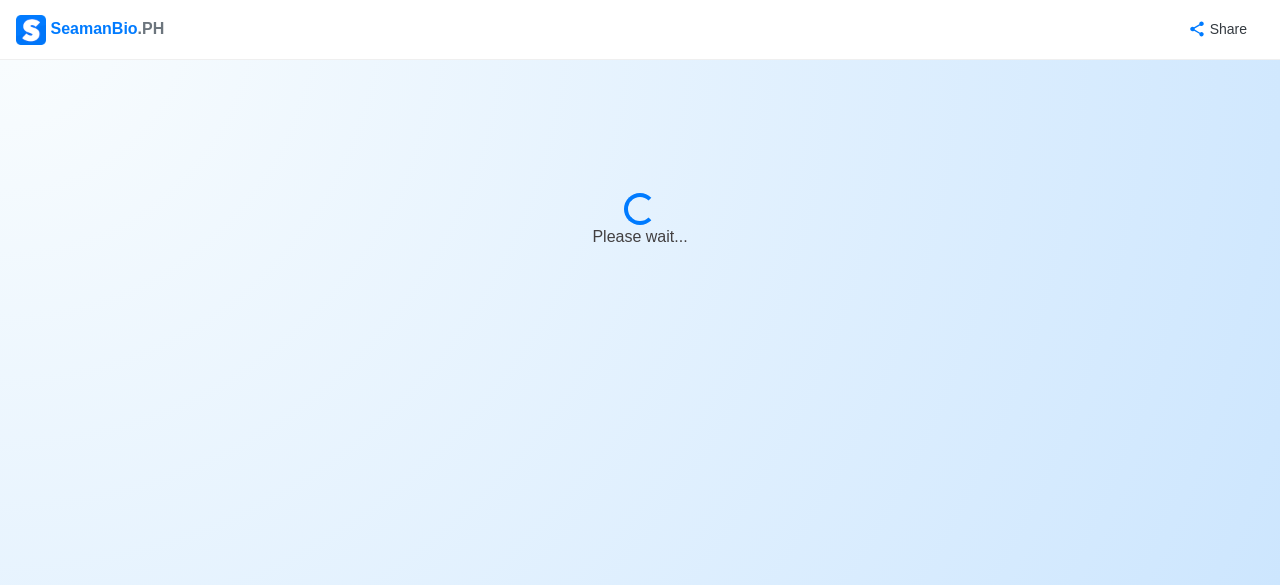 select on "3rd Officer" 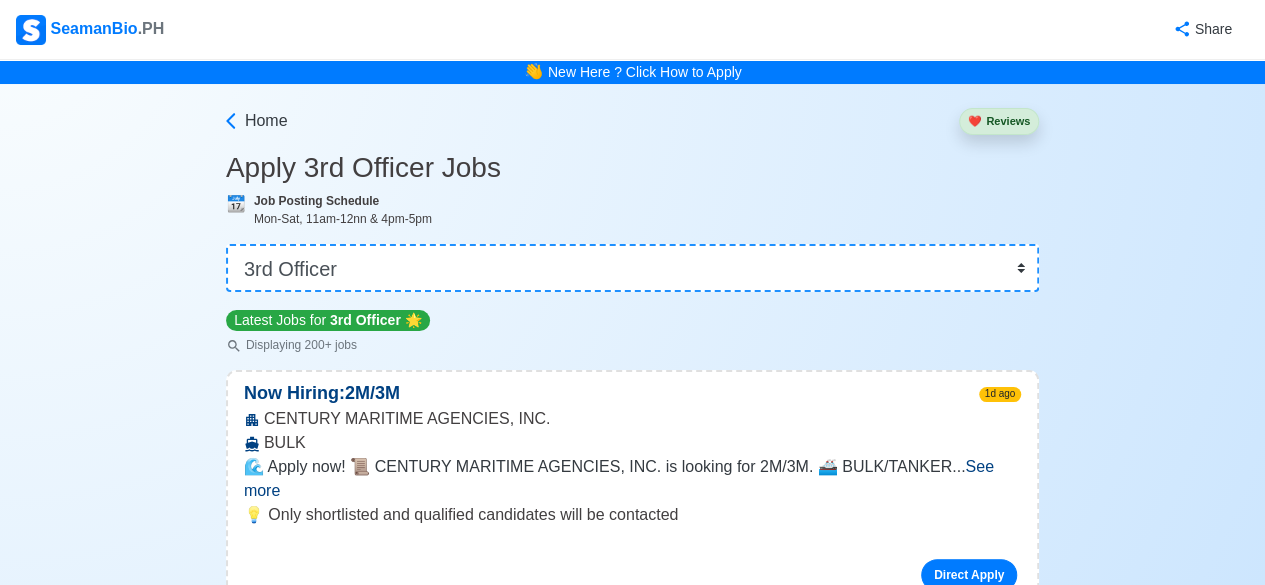 click on "SeamanBio .PH" at bounding box center (90, 30) 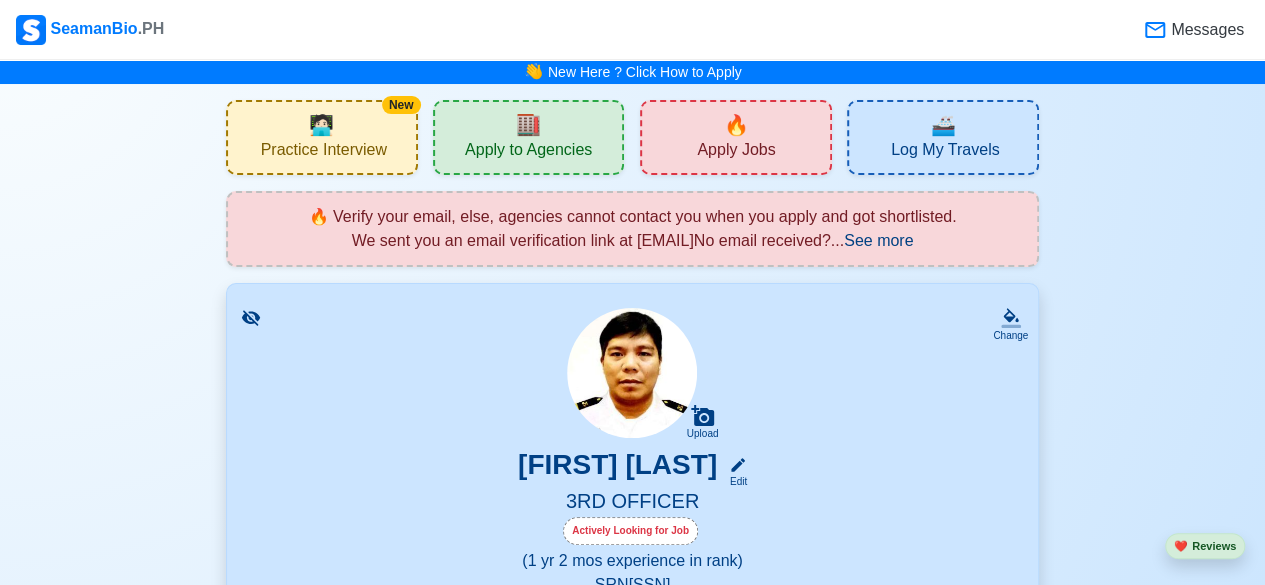 click on "SeamanBio .PH" at bounding box center [90, 30] 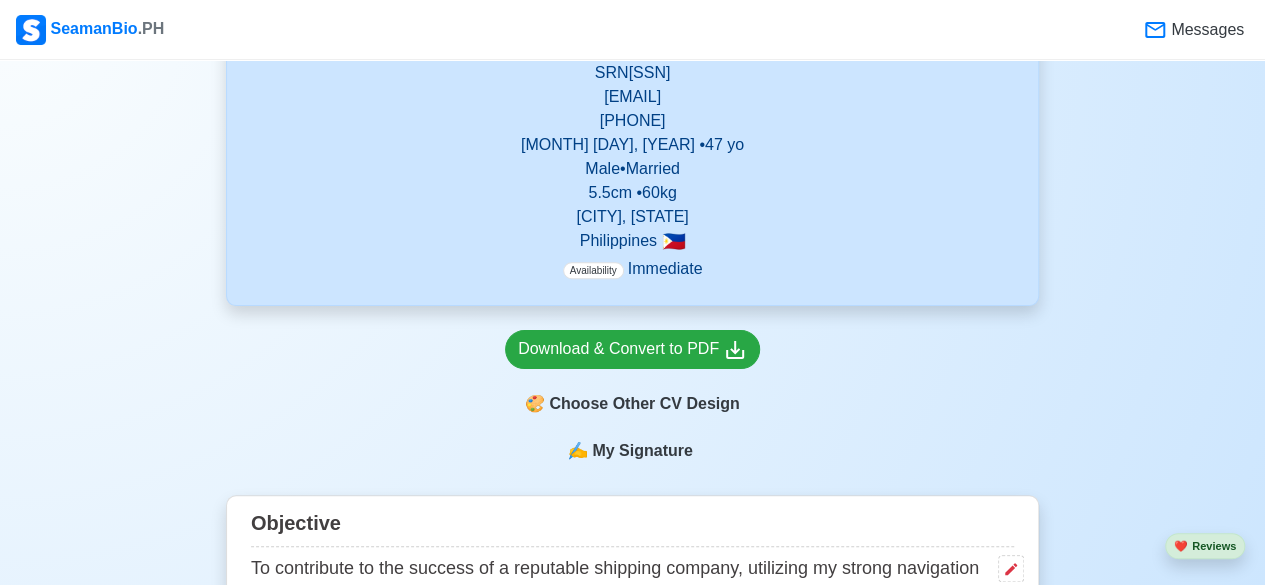 scroll, scrollTop: 1024, scrollLeft: 0, axis: vertical 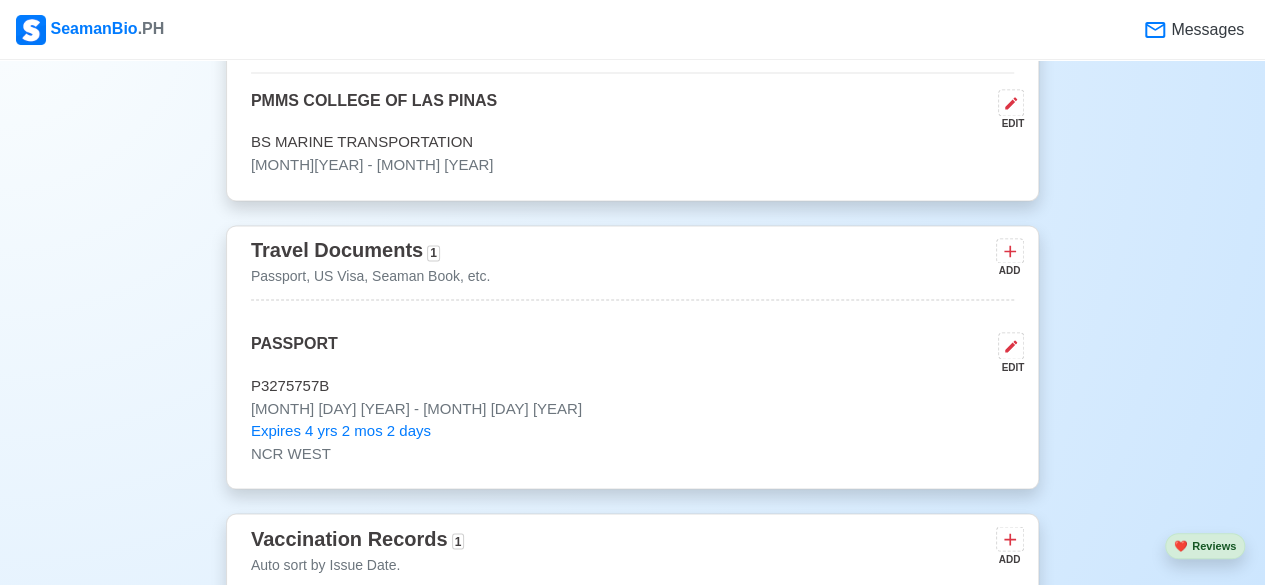 click on "SeamanBio .PH" at bounding box center [90, 30] 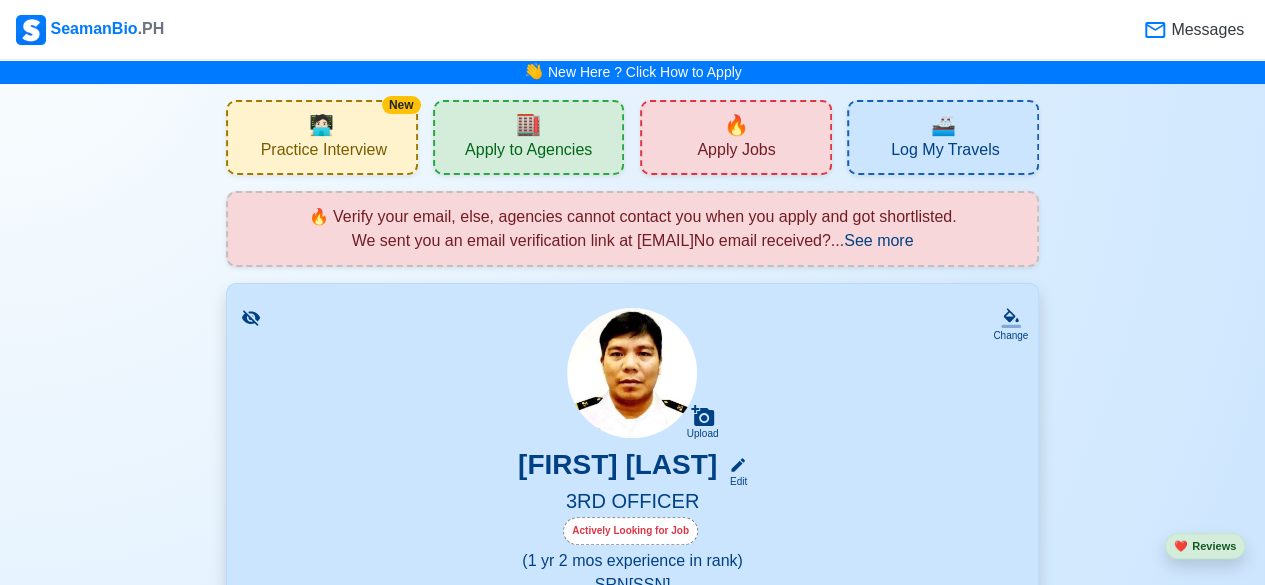 click on "Apply Jobs" at bounding box center [736, 152] 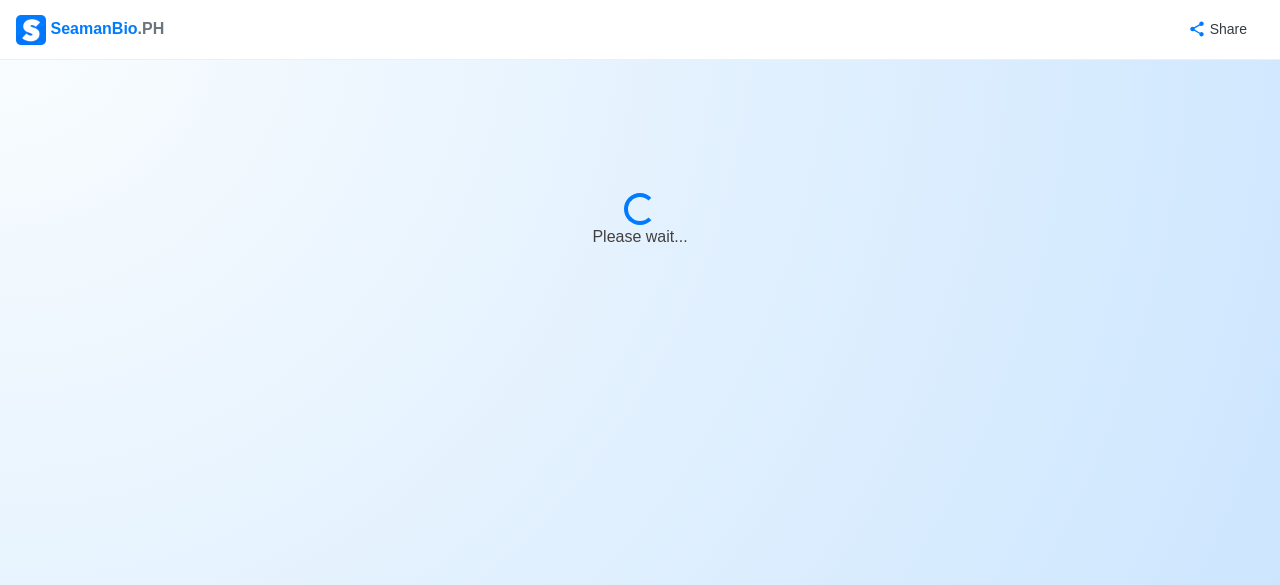 select on "3rd Officer" 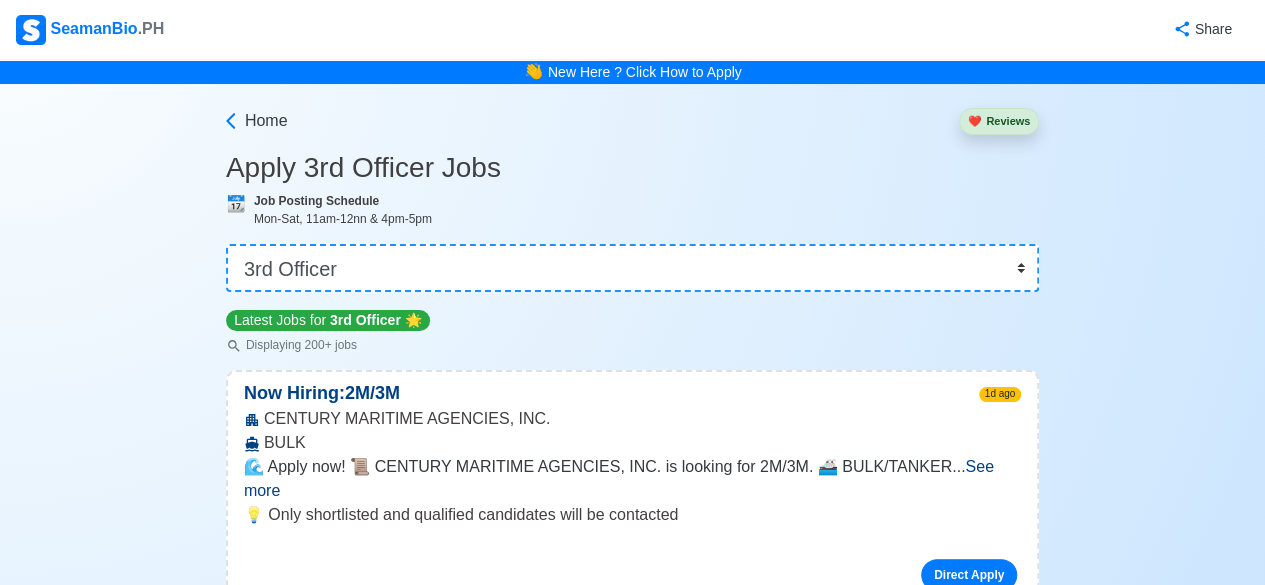 scroll, scrollTop: 512, scrollLeft: 0, axis: vertical 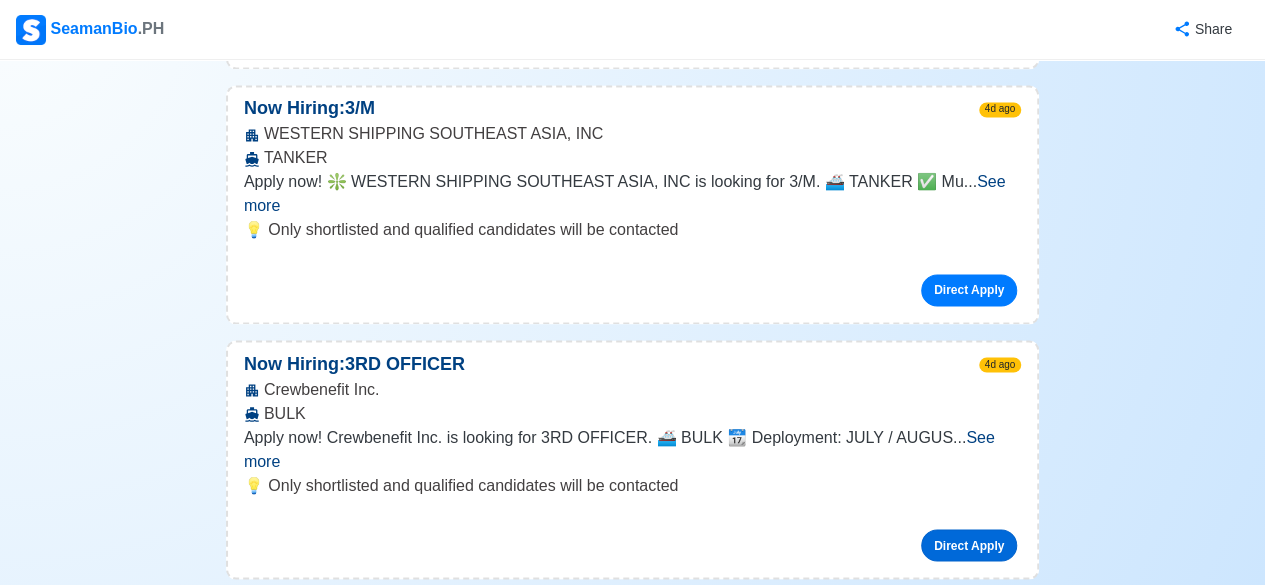 click on "Direct Apply" at bounding box center [969, 545] 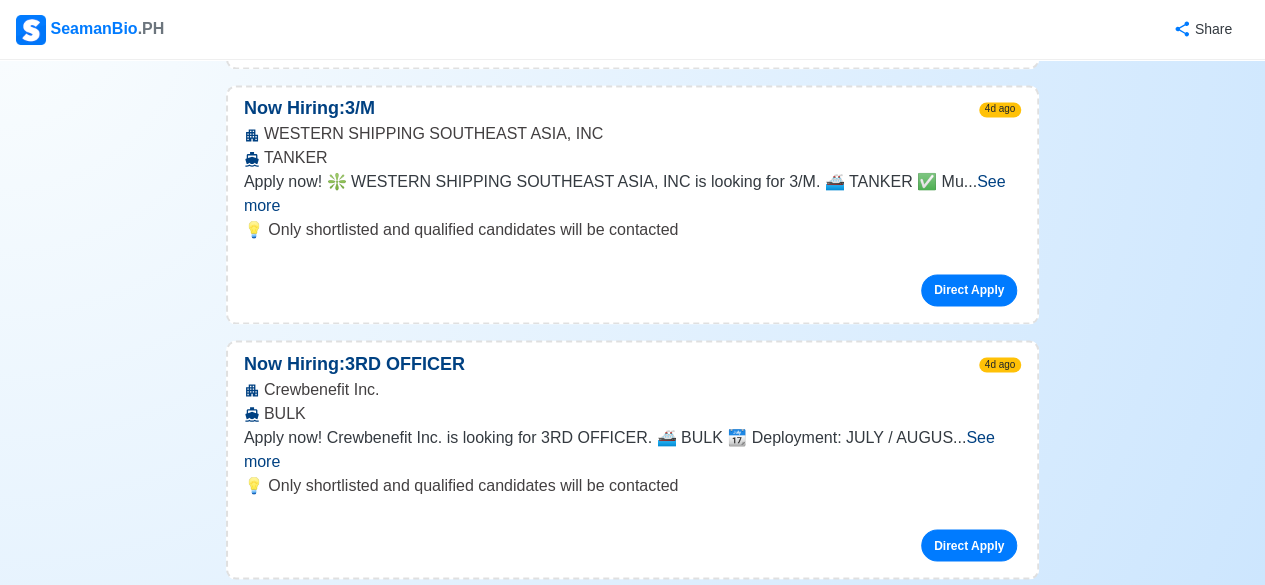 click on "See more" at bounding box center (619, 448) 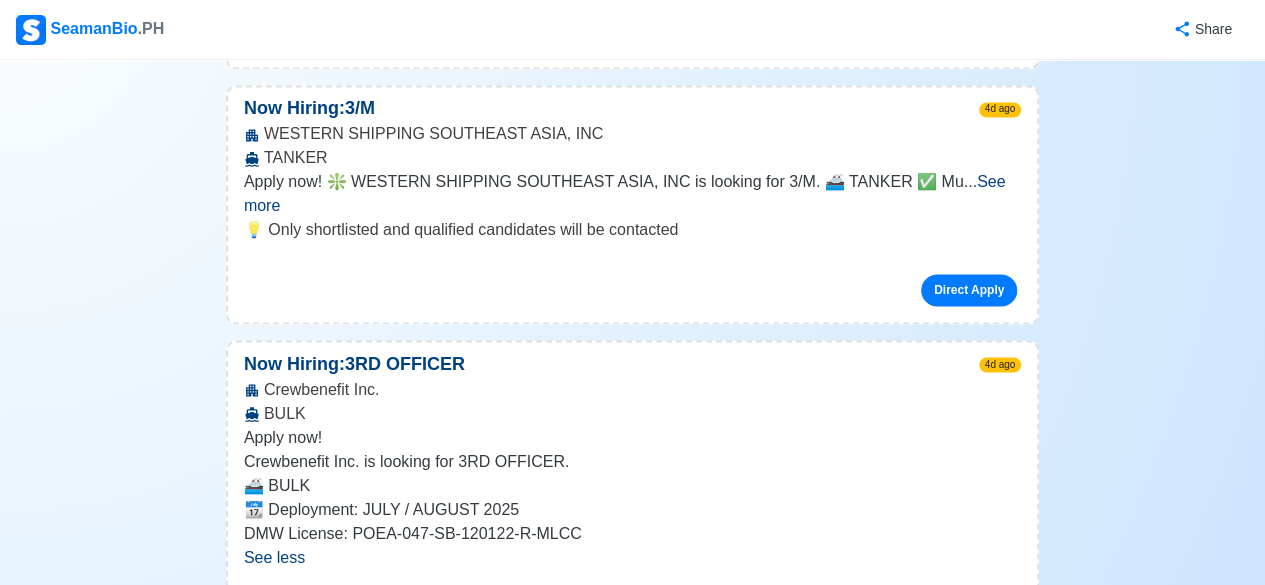 click on "Direct Apply" at bounding box center (969, 665) 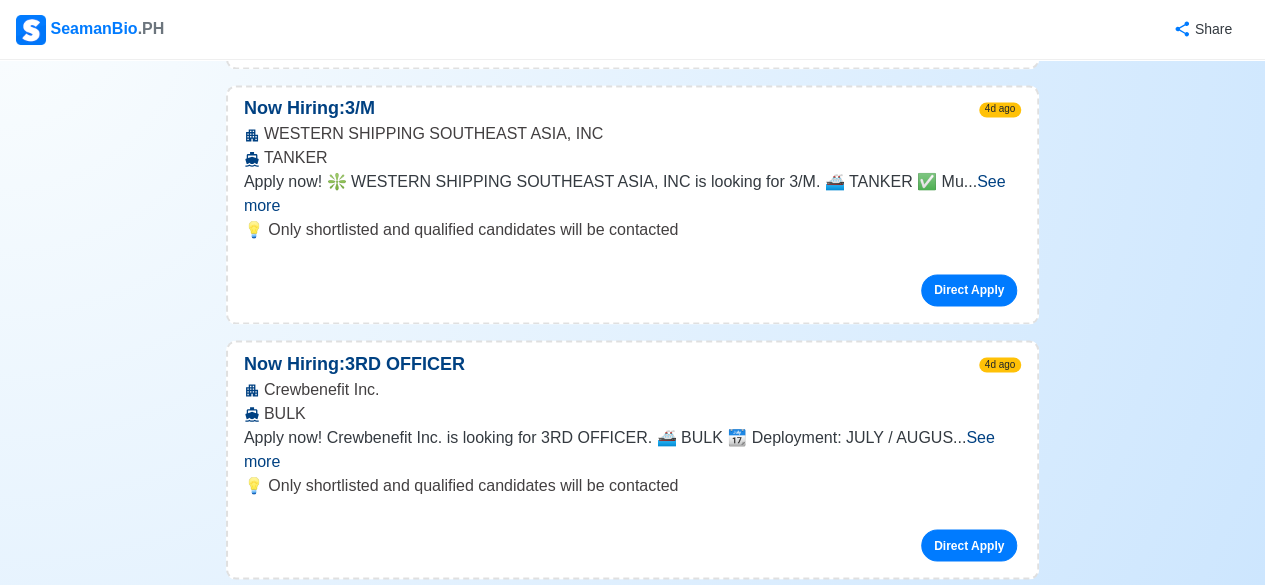 click on "See more" at bounding box center [619, 448] 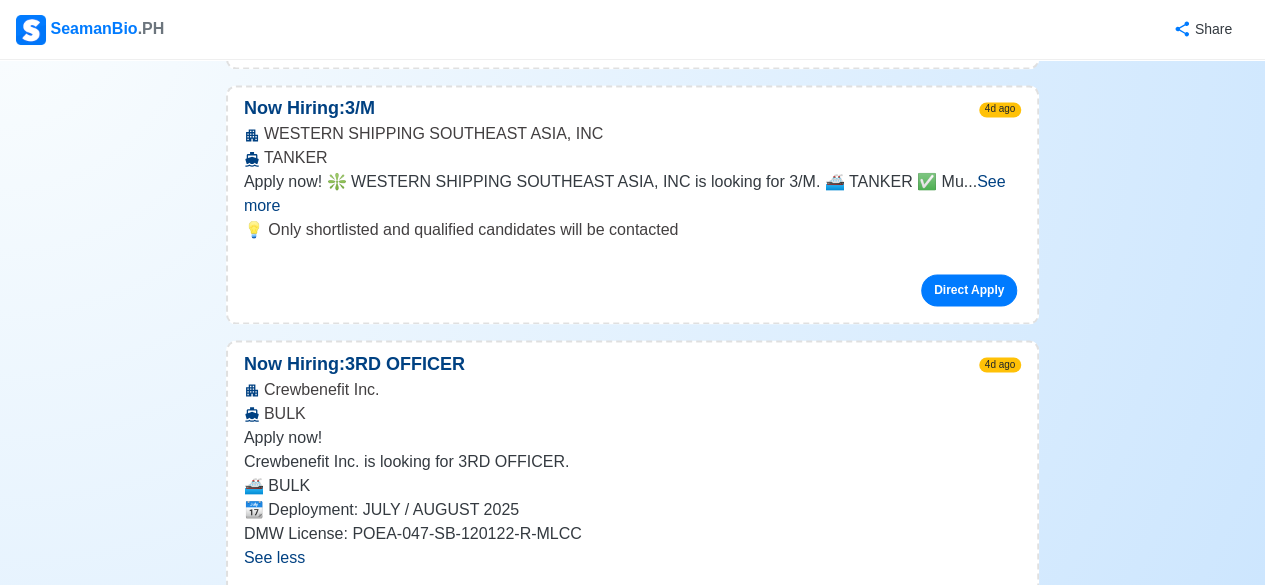 click on "Apply now!" at bounding box center (632, 437) 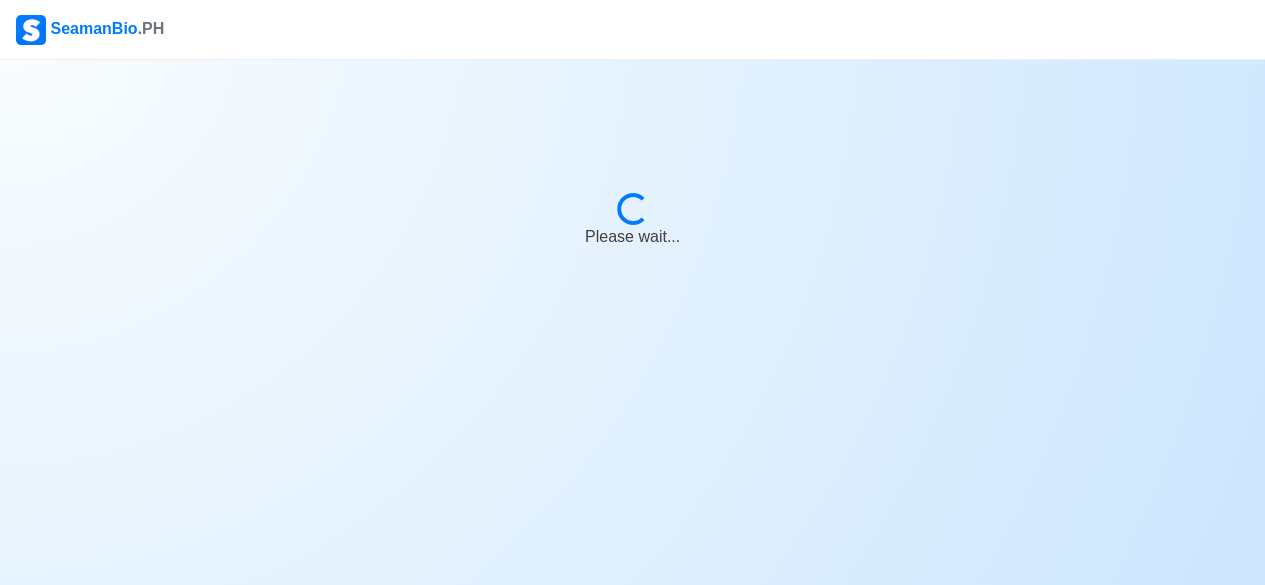scroll, scrollTop: 0, scrollLeft: 0, axis: both 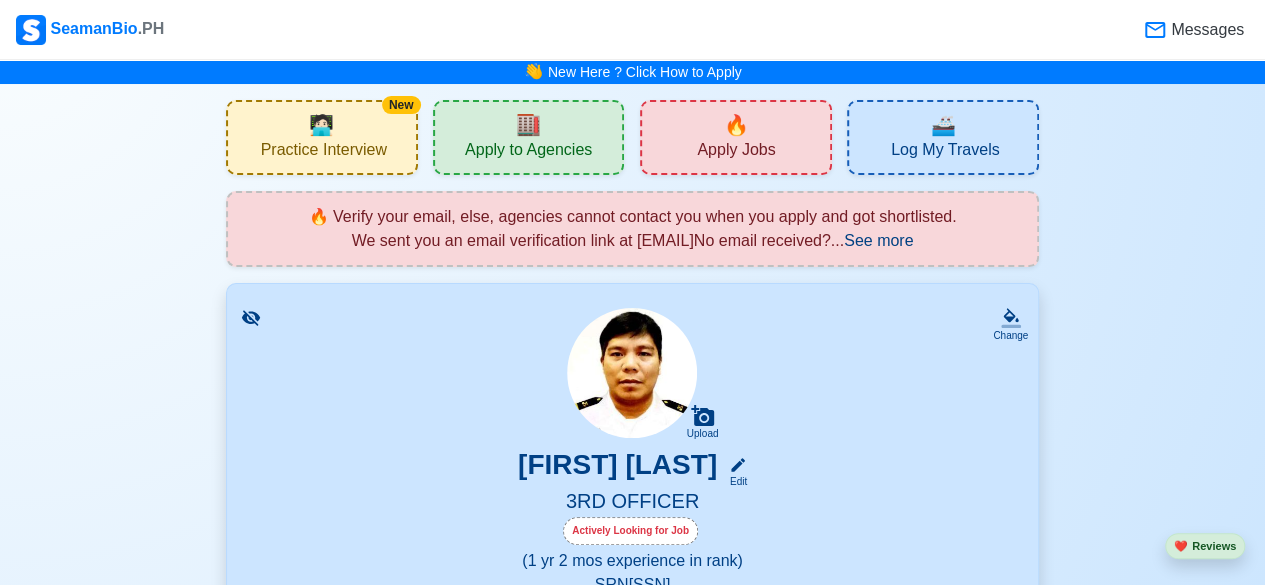 click on "Apply Jobs" at bounding box center (736, 152) 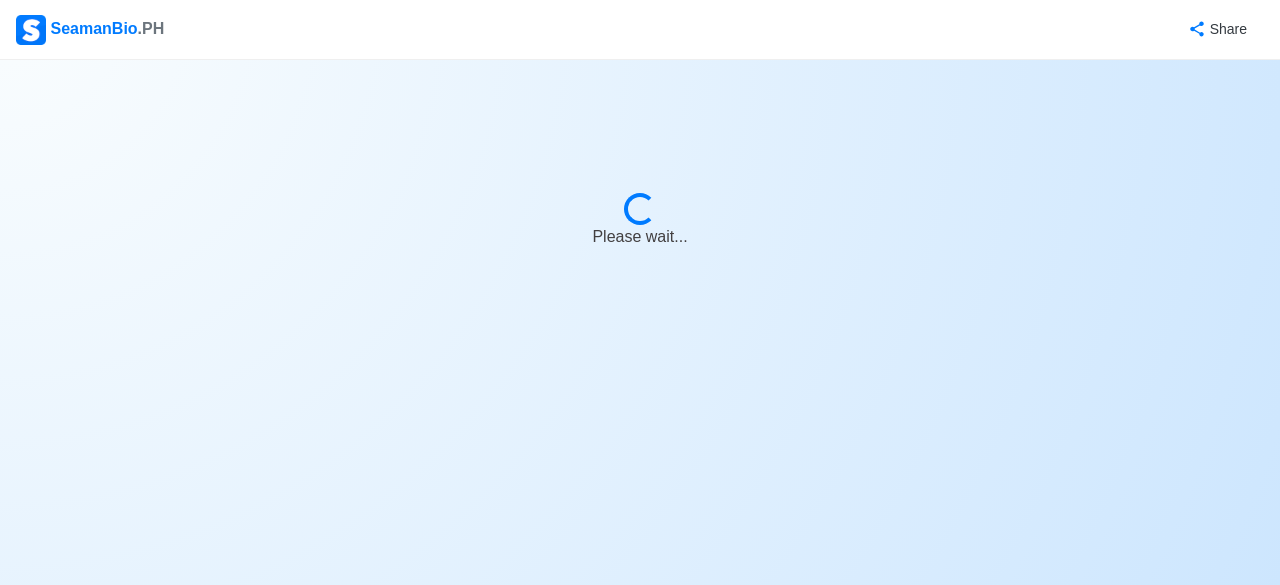 select on "3rd Officer" 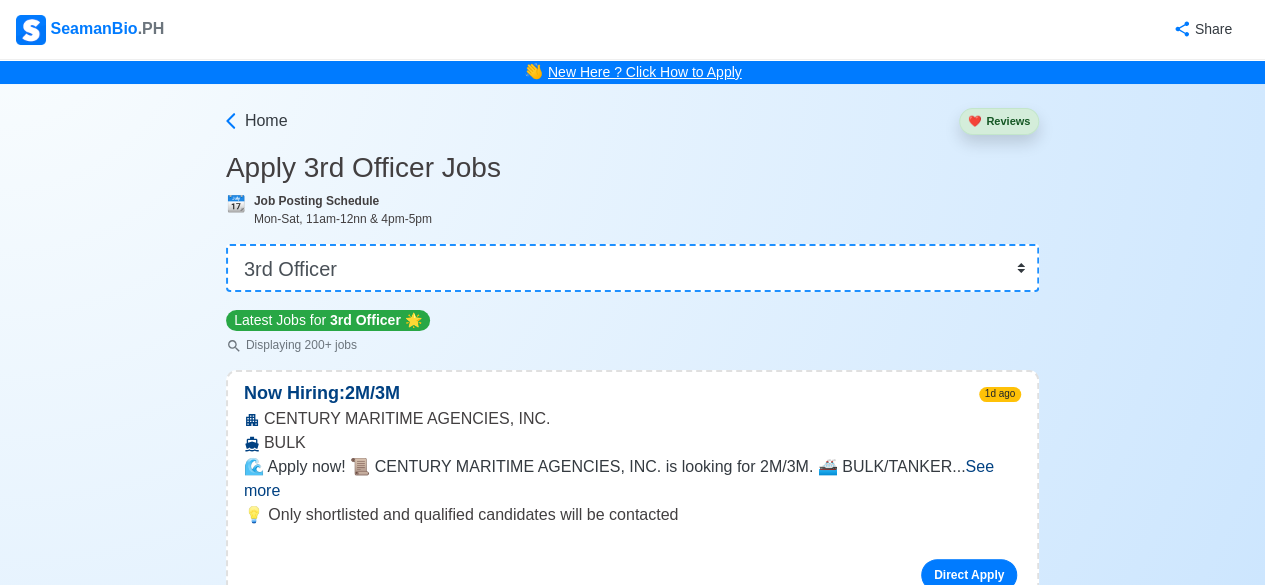 click on "New Here ? Click How to Apply" at bounding box center (645, 72) 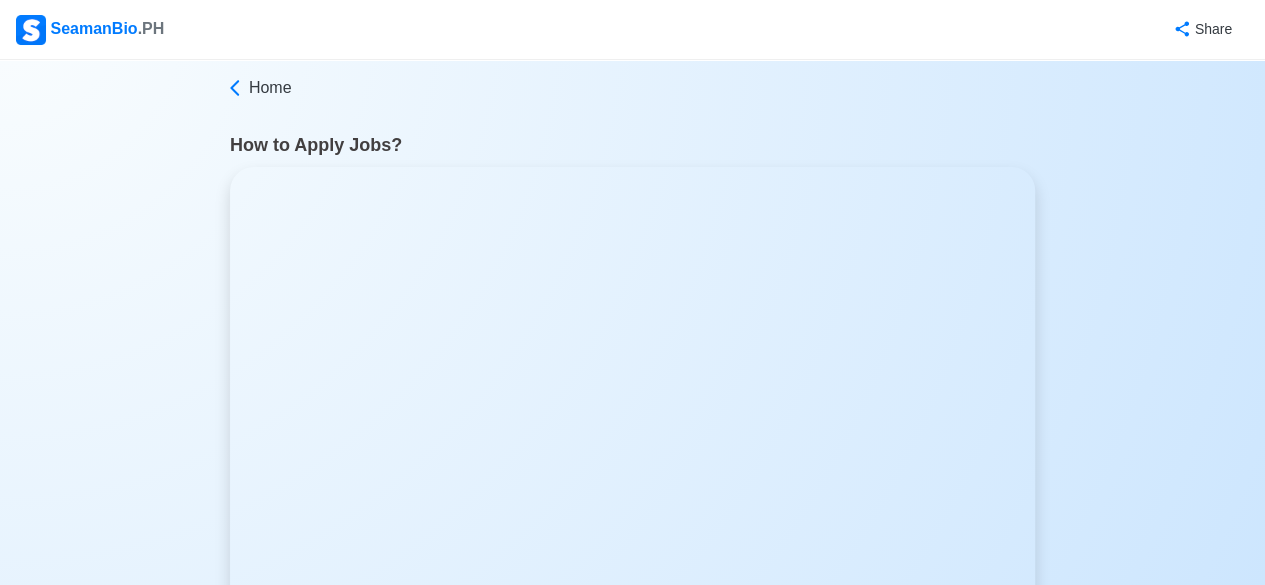 scroll, scrollTop: 512, scrollLeft: 0, axis: vertical 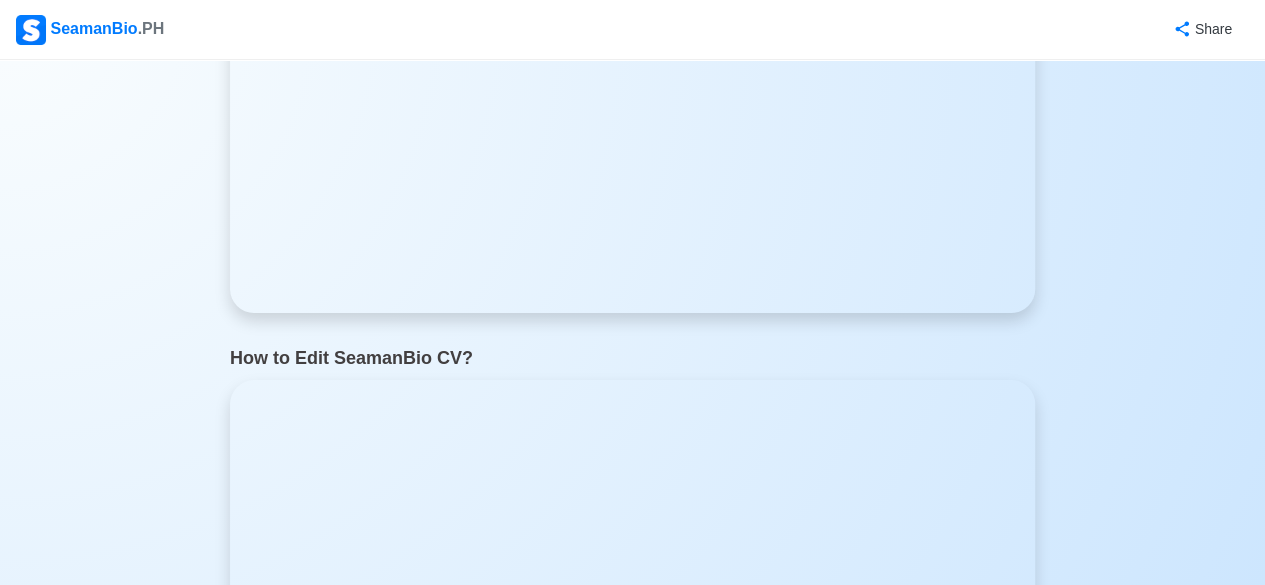 click on "Home How to Apply Jobs? Apply Jobs * Direct to Agency How to Download FREE CV? How to Edit SeamanBio CV? How to Add Signature in SeamanBio CV? How to Upload Existing CV? How to Change Color and Format of CV? How to Use AI for Career Objective? 🙏 May God bless you in your job applications! Scroll to top Back to Home" at bounding box center (632, 1177) 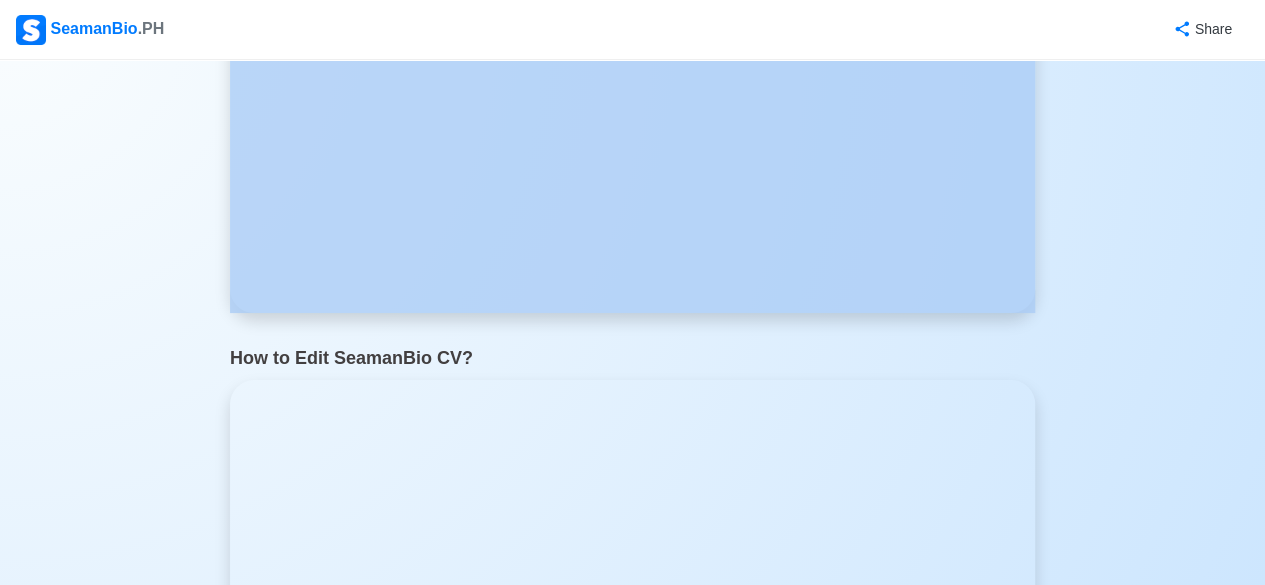 drag, startPoint x: 1104, startPoint y: 247, endPoint x: 1032, endPoint y: 191, distance: 91.214035 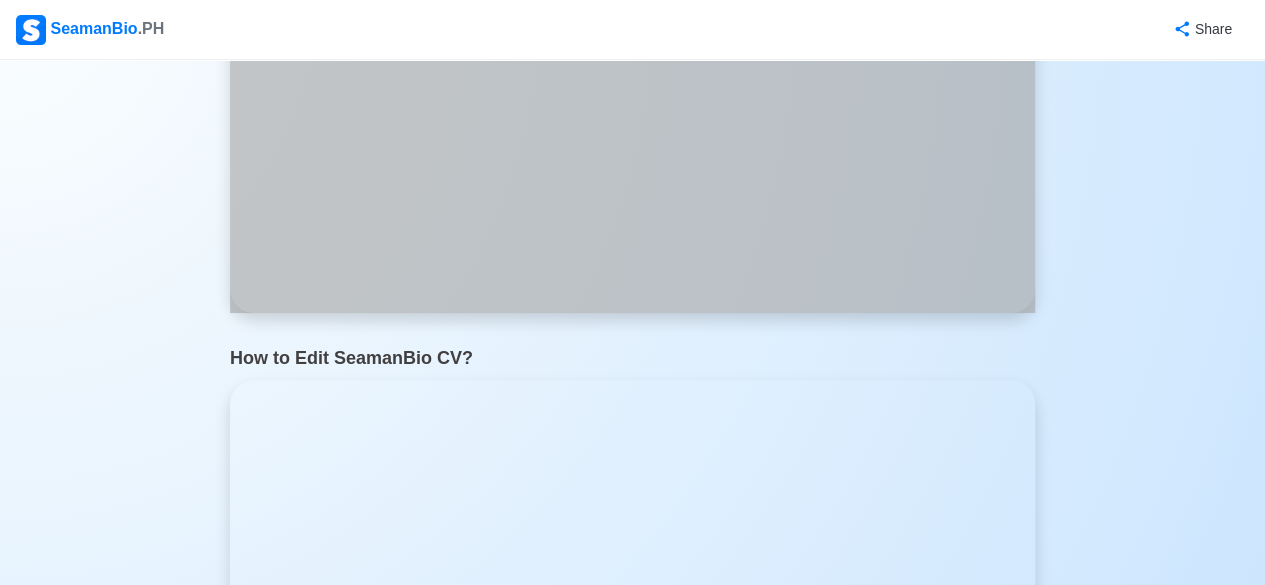 scroll, scrollTop: 403, scrollLeft: 0, axis: vertical 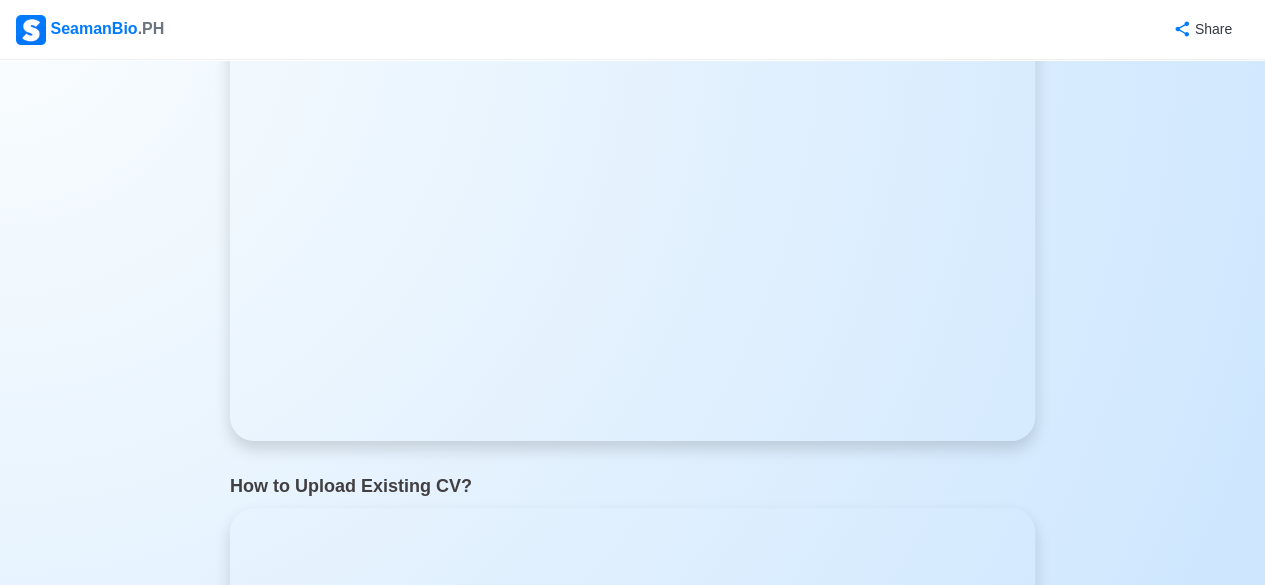 click on "Home How to Apply Jobs? Apply Jobs * Direct to Agency How to Download FREE CV? How to Edit SeamanBio CV? How to Add Signature in SeamanBio CV? How to Upload Existing CV? How to Change Color and Format of CV? How to Use AI for Career Objective? 🙏 May God bless you in your job applications! Scroll to top Back to Home" at bounding box center [632, 265] 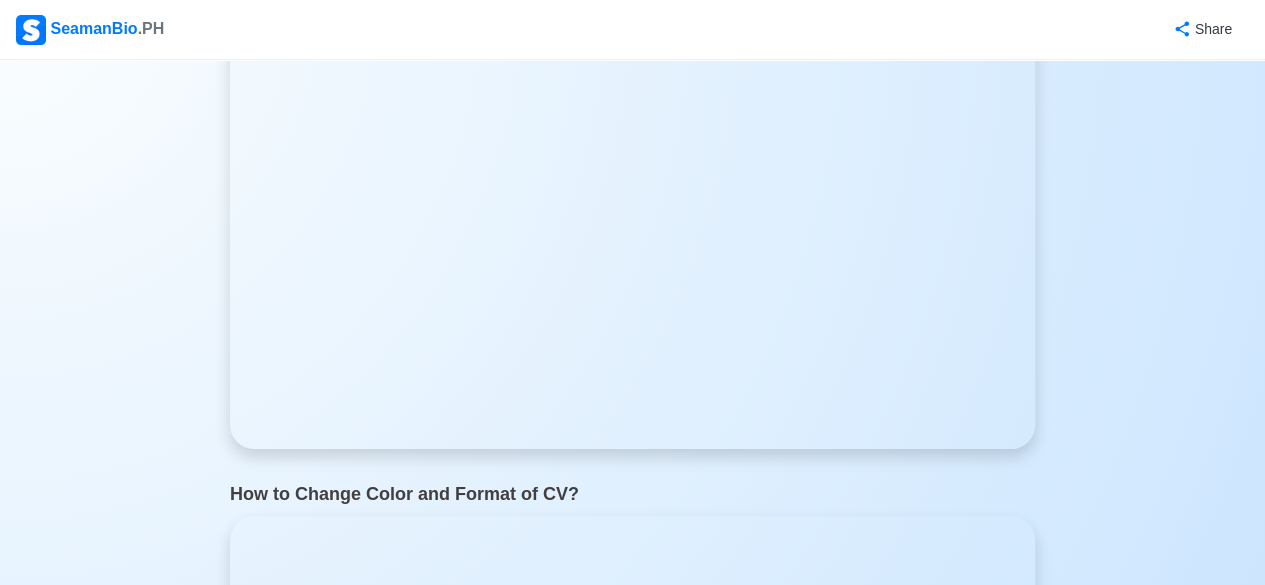 scroll, scrollTop: 2851, scrollLeft: 0, axis: vertical 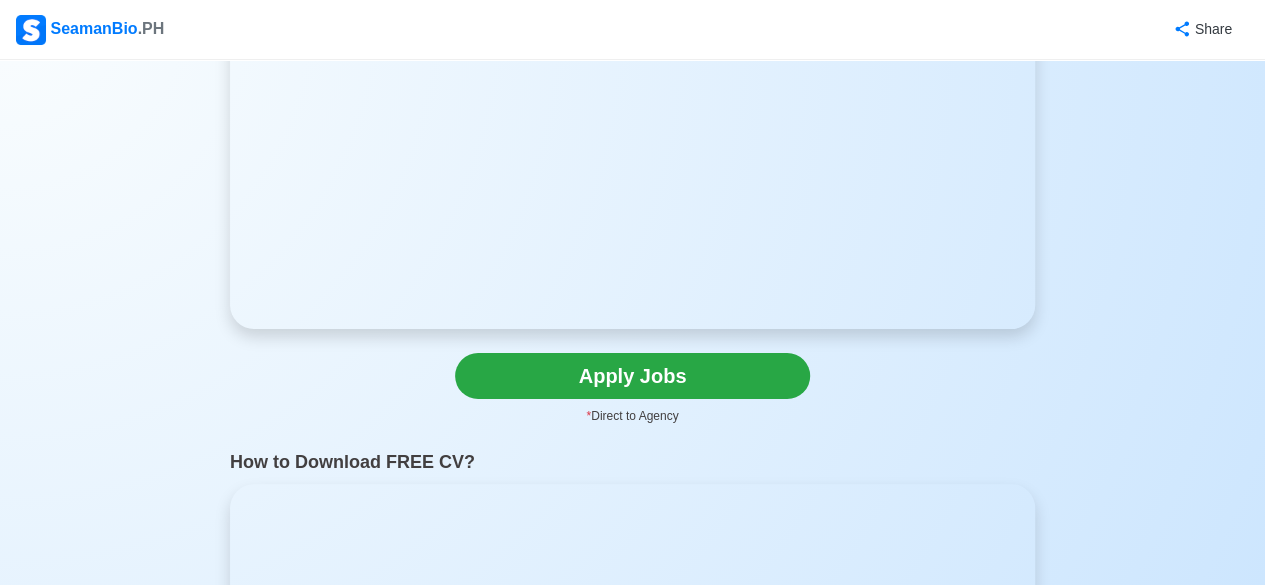 click on "SeamanBio .PH" at bounding box center [90, 30] 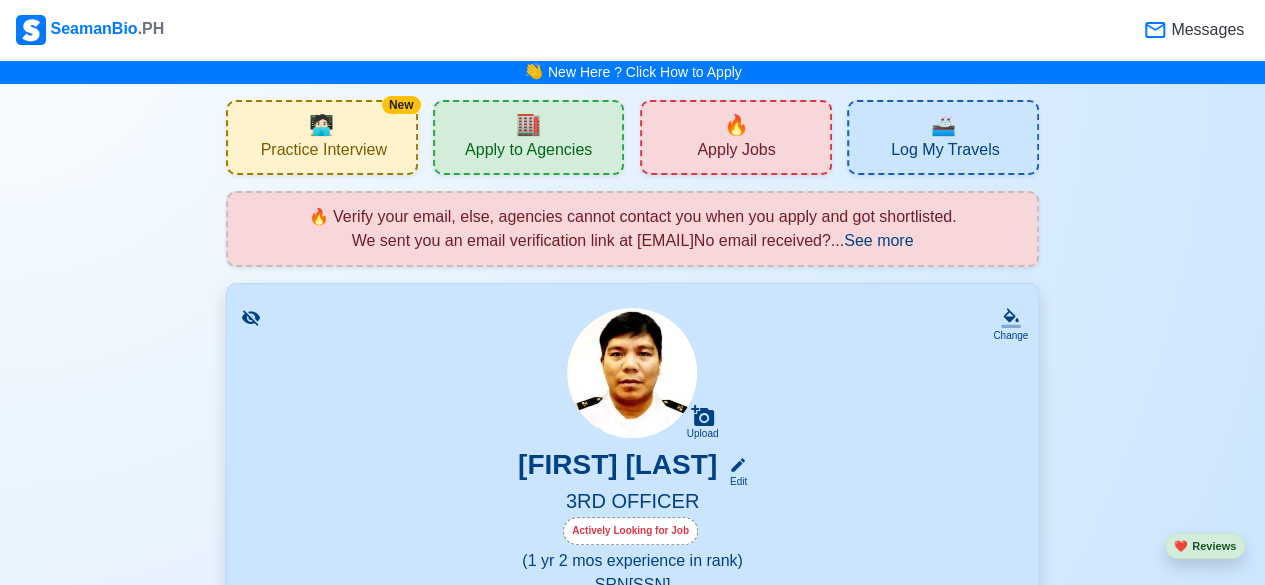 click on "🔥" at bounding box center (736, 125) 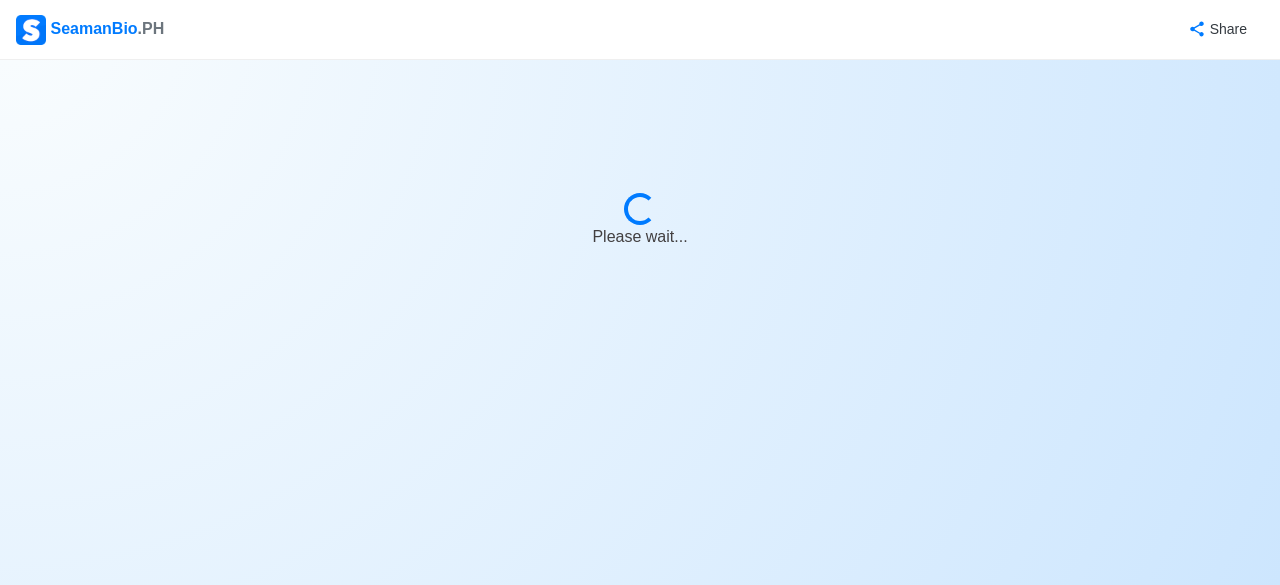 select on "3rd Officer" 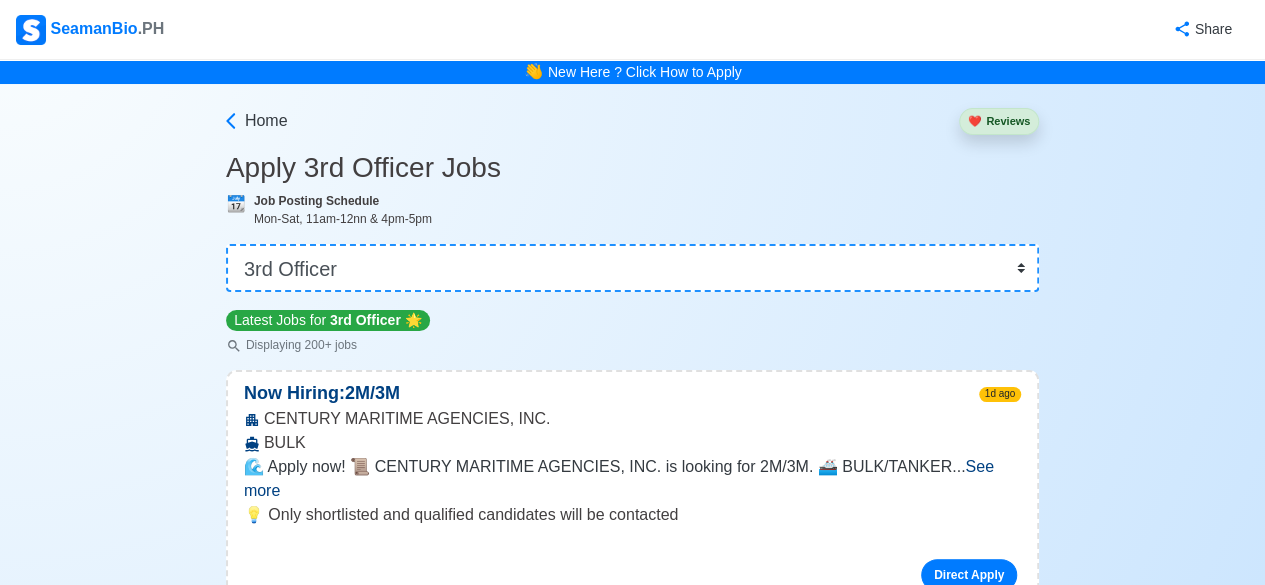 scroll, scrollTop: 512, scrollLeft: 0, axis: vertical 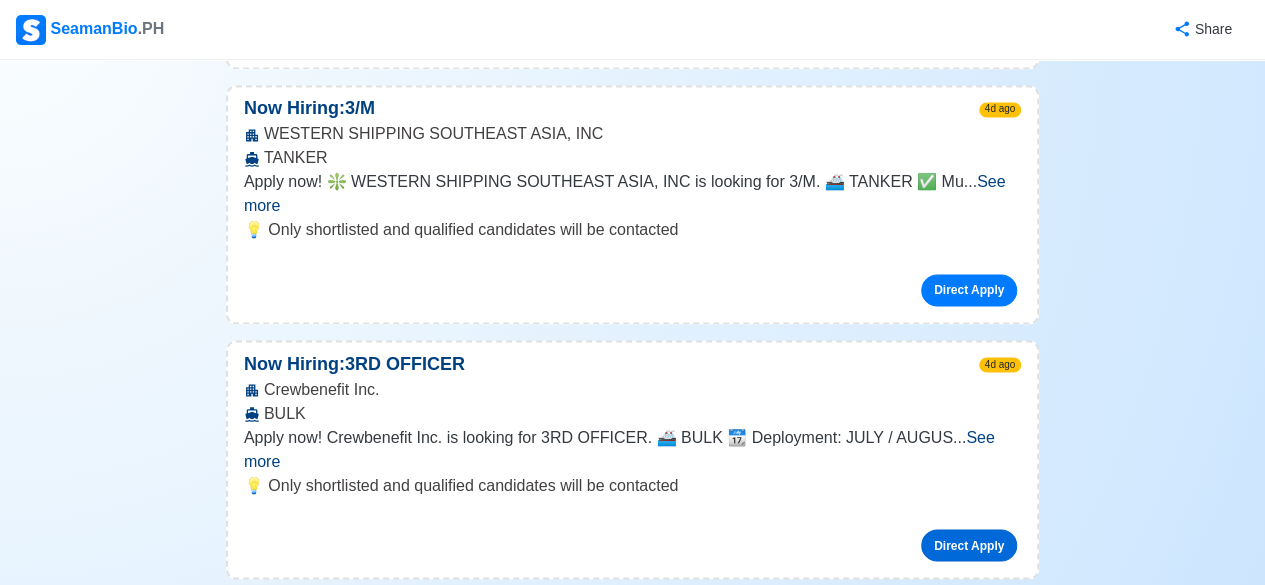 click on "Direct Apply" at bounding box center (969, 545) 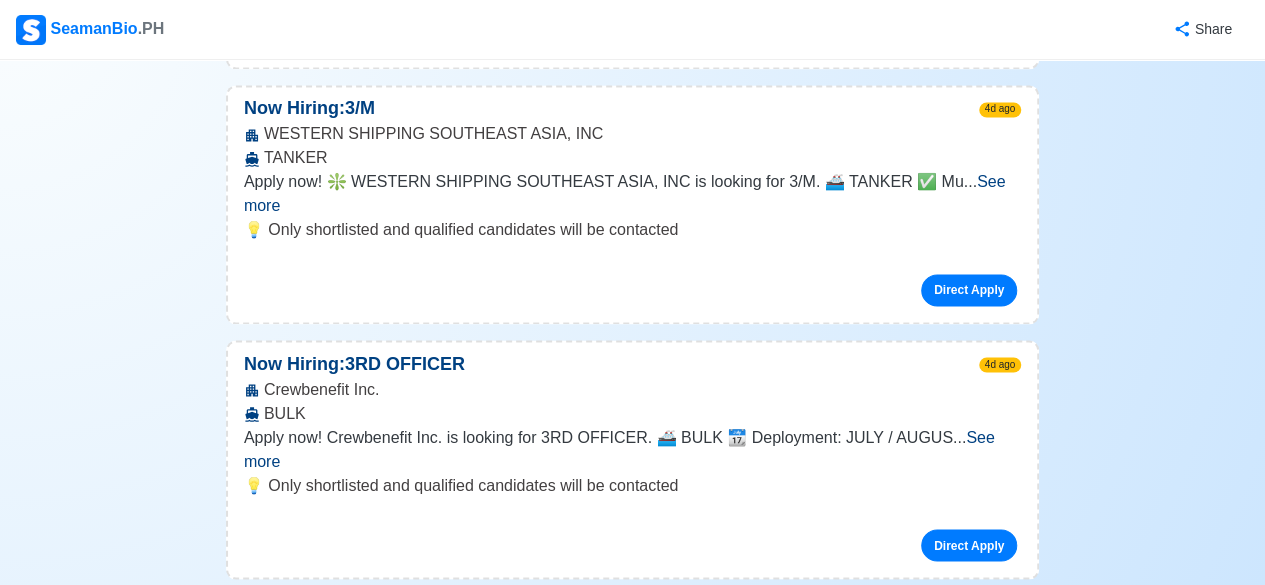 click on "See more" at bounding box center (619, 448) 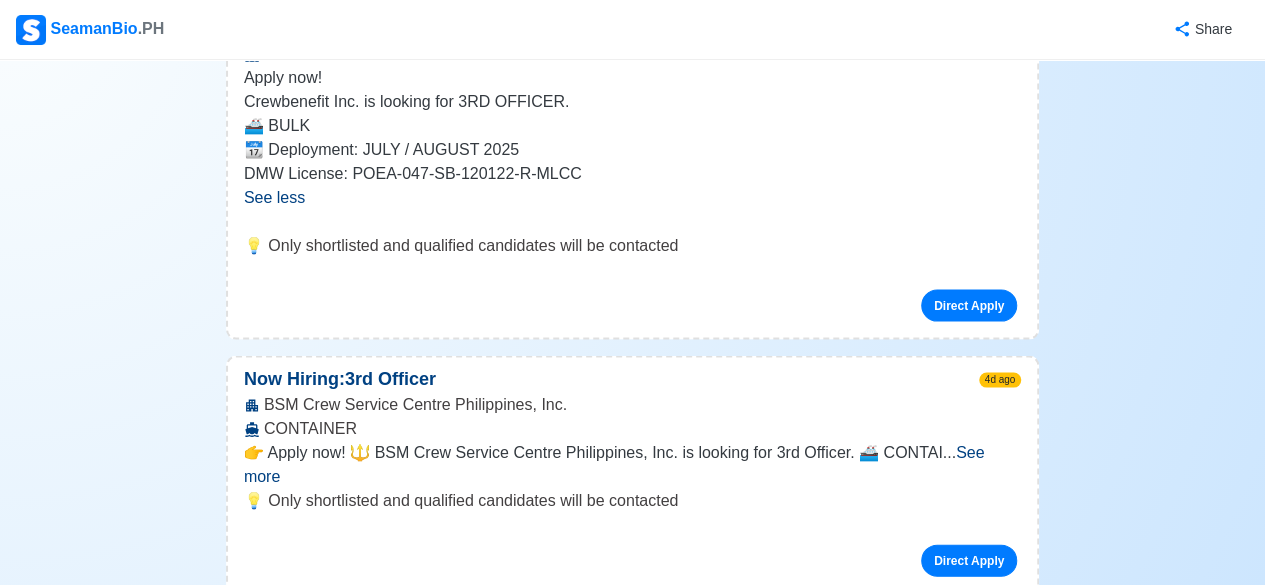 scroll, scrollTop: 1949, scrollLeft: 0, axis: vertical 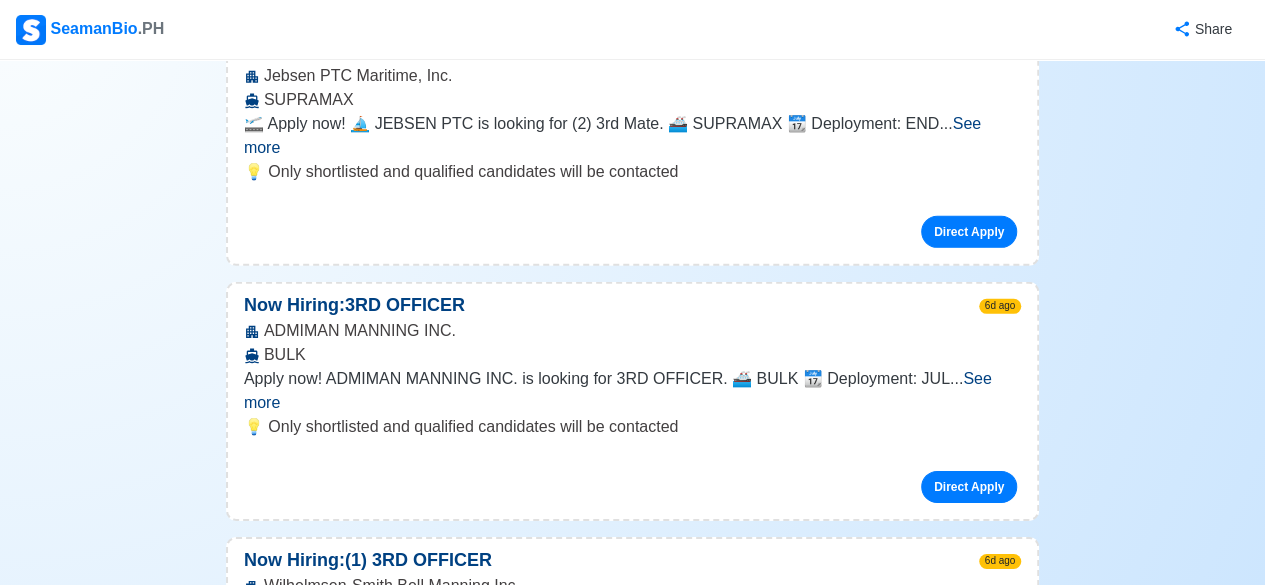 click on "See more" at bounding box center [614, 645] 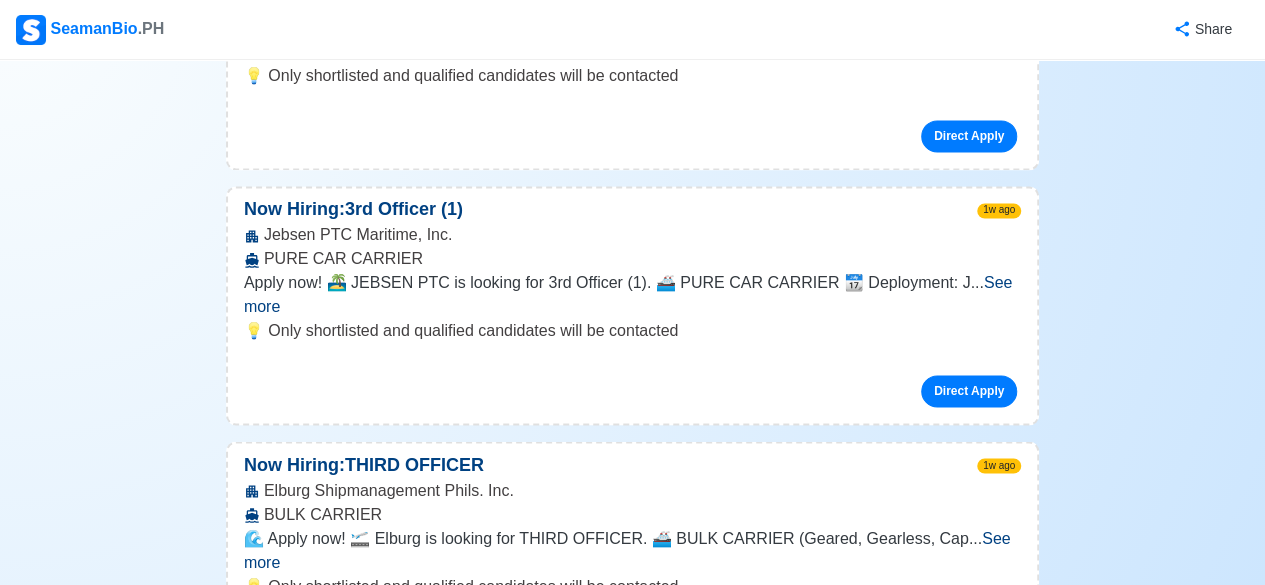scroll, scrollTop: 5442, scrollLeft: 0, axis: vertical 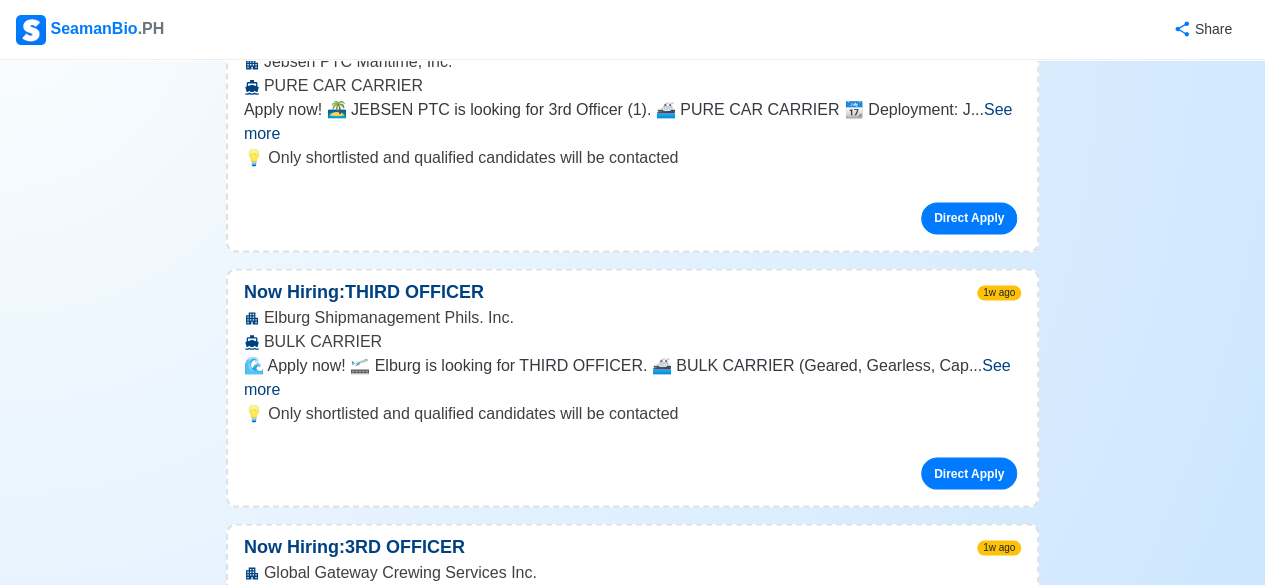 click on "See more" at bounding box center (622, 886) 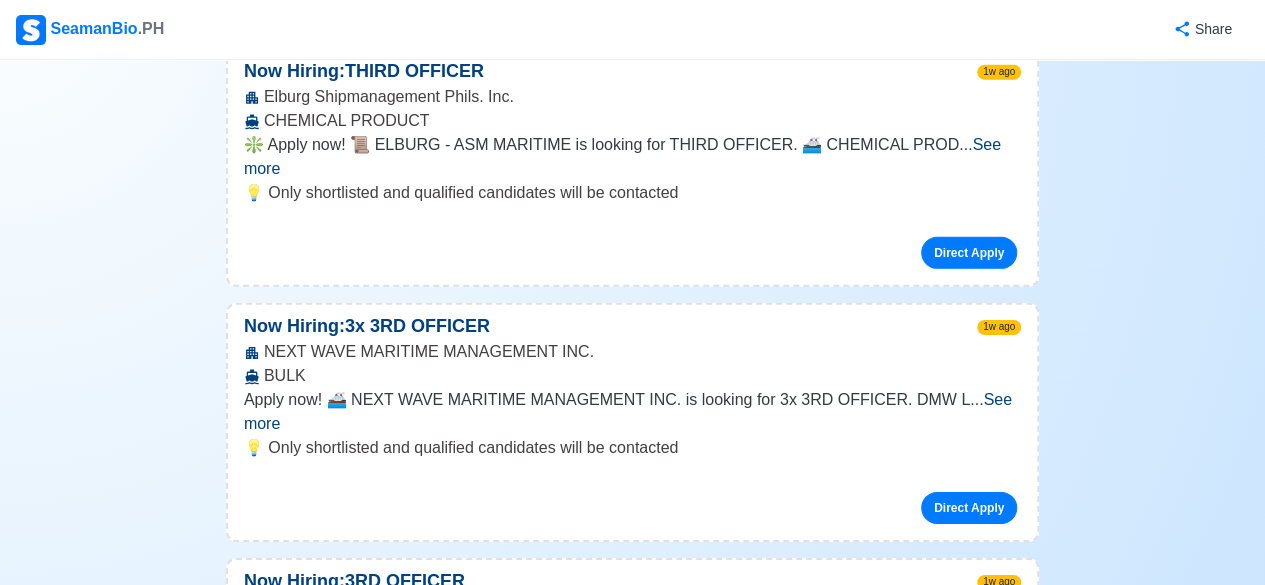 scroll, scrollTop: 6828, scrollLeft: 0, axis: vertical 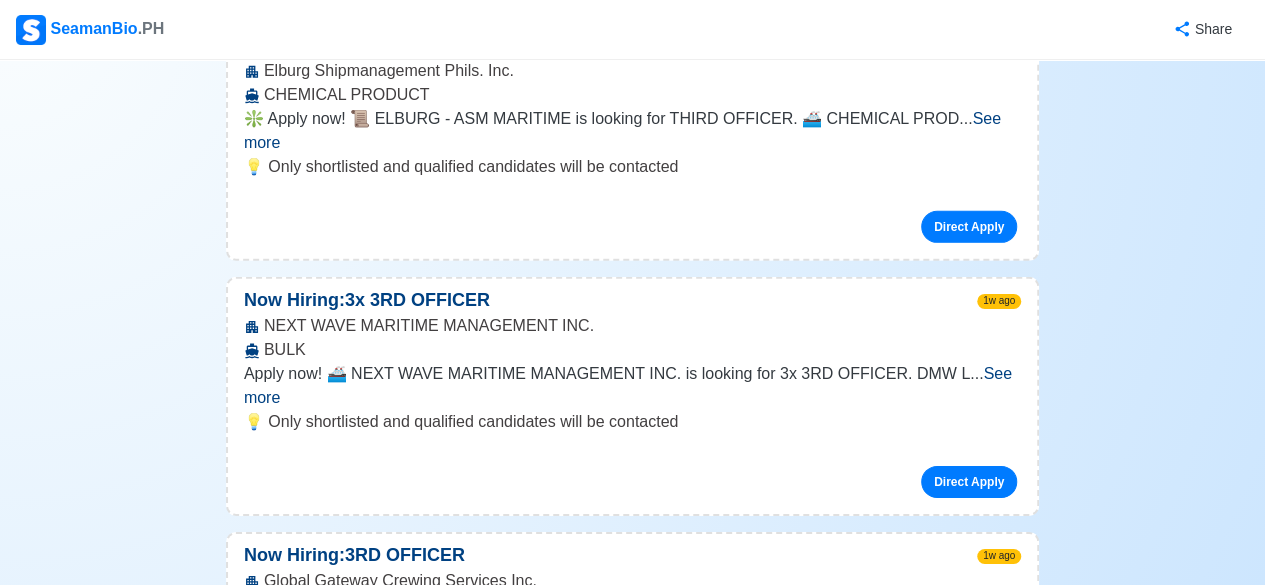 click on "SeamanBio .PH   Share" at bounding box center (632, 30) 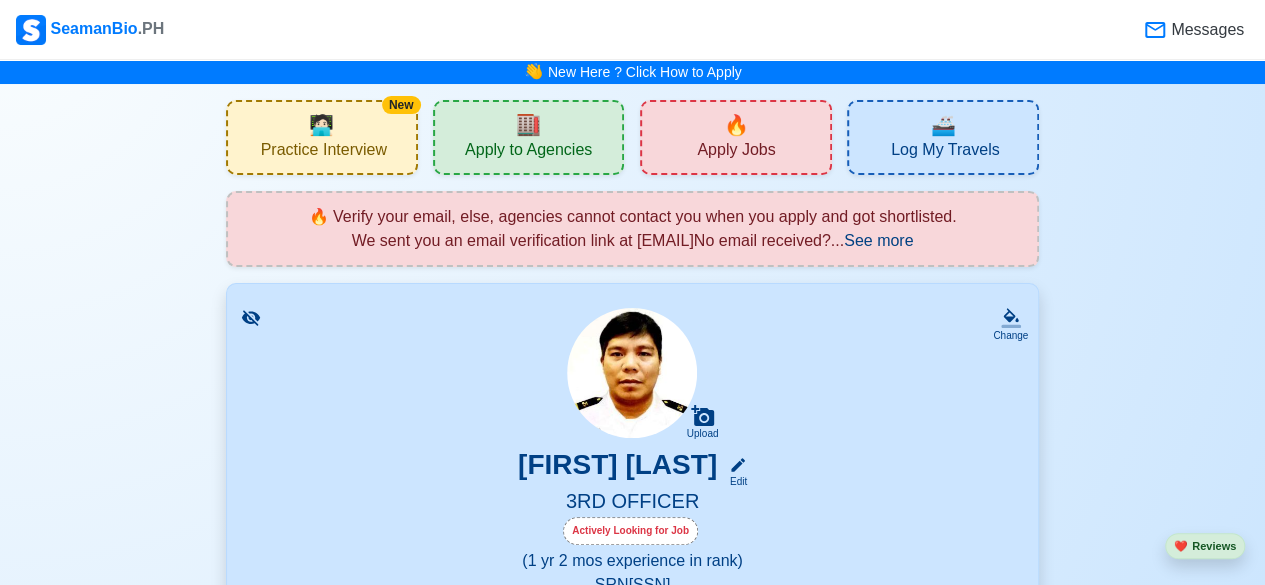 click on "🔥 Apply Jobs" at bounding box center (736, 137) 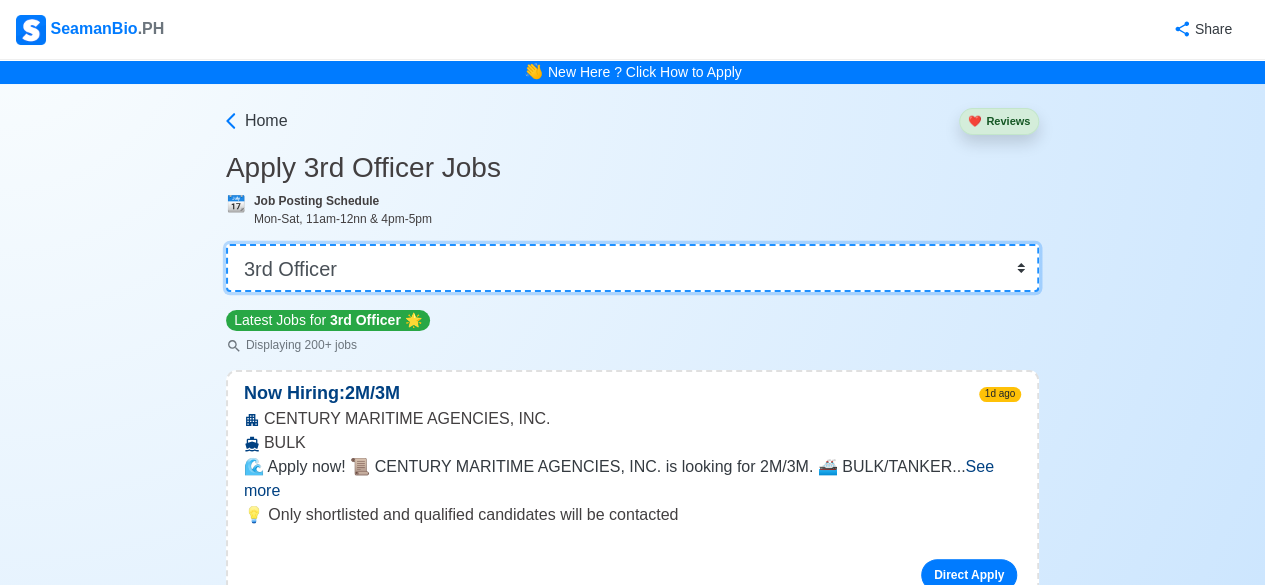 click on "👉 Select Rank or Position Master Chief Officer 2nd Officer 3rd Officer Junior Officer Chief Engineer 2nd Engineer 3rd Engineer 4th Engineer Gas Engineer Junior Engineer 1st Assistant Engineer 2nd Assistant Engineer 3rd Assistant Engineer ETO/ETR Electrician Electrical Engineer Oiler Fitter Welder Chief Cook Chef Cook Messman Wiper Rigger Ordinary Seaman Able Seaman Motorman Pumpman Bosun Cadet Reefer Mechanic Operator Repairman Painter Steward Waiter Others" at bounding box center (632, 268) 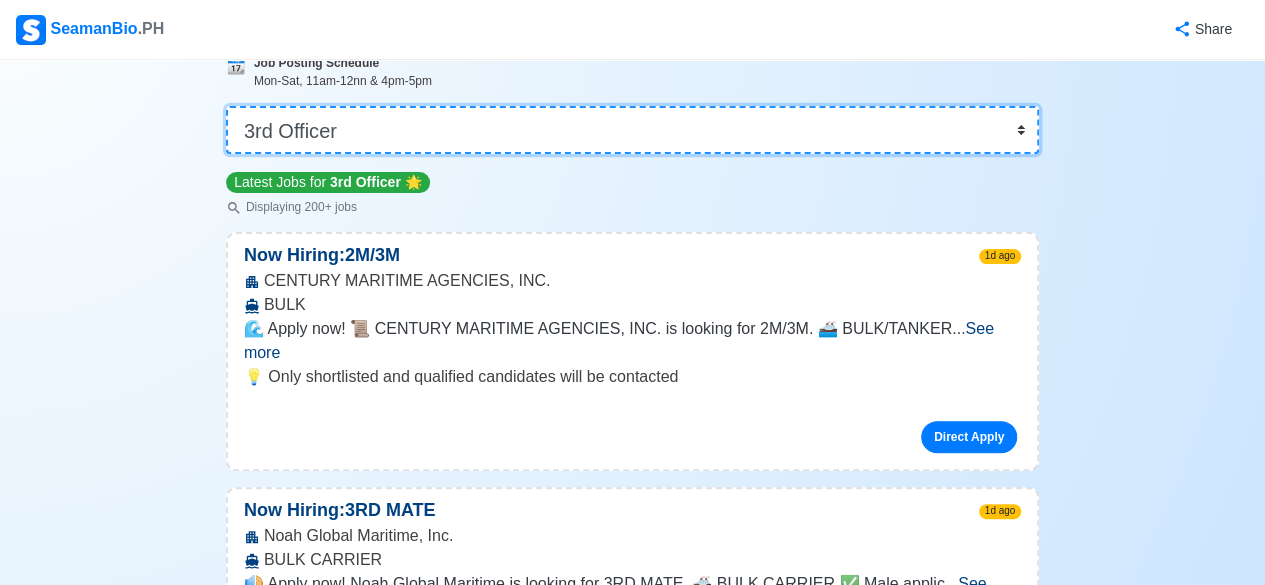 scroll, scrollTop: 0, scrollLeft: 0, axis: both 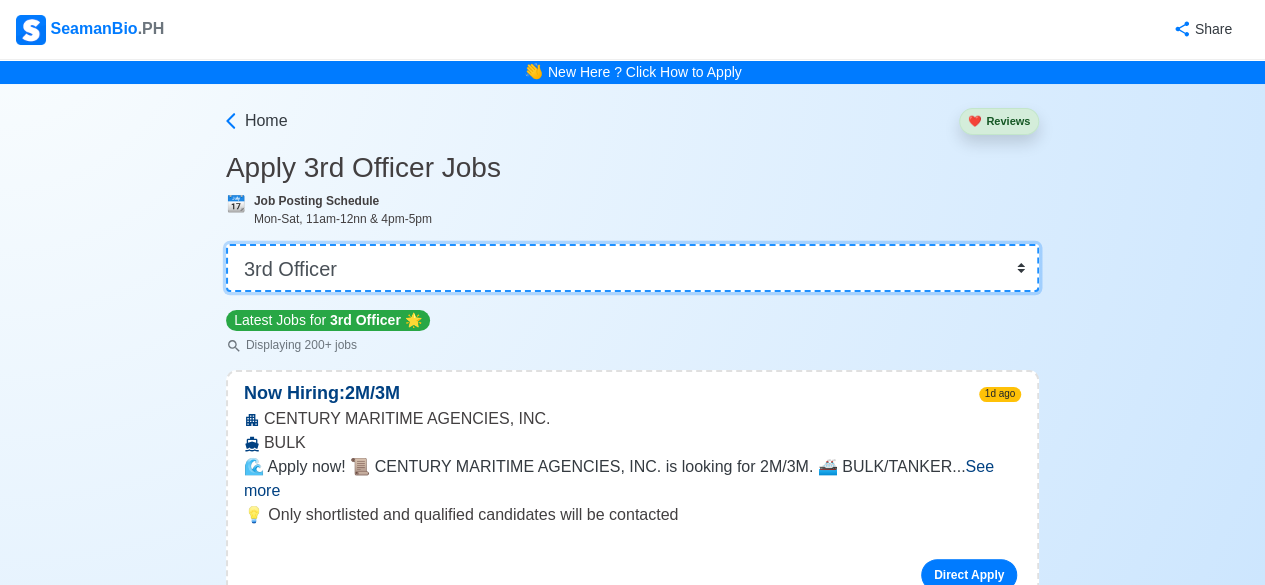click on "👉 Select Rank or Position Master Chief Officer 2nd Officer 3rd Officer Junior Officer Chief Engineer 2nd Engineer 3rd Engineer 4th Engineer Gas Engineer Junior Engineer 1st Assistant Engineer 2nd Assistant Engineer 3rd Assistant Engineer ETO/ETR Electrician Electrical Engineer Oiler Fitter Welder Chief Cook Chef Cook Messman Wiper Rigger Ordinary Seaman Able Seaman Motorman Pumpman Bosun Cadet Reefer Mechanic Operator Repairman Painter Steward Waiter Others" at bounding box center (632, 268) 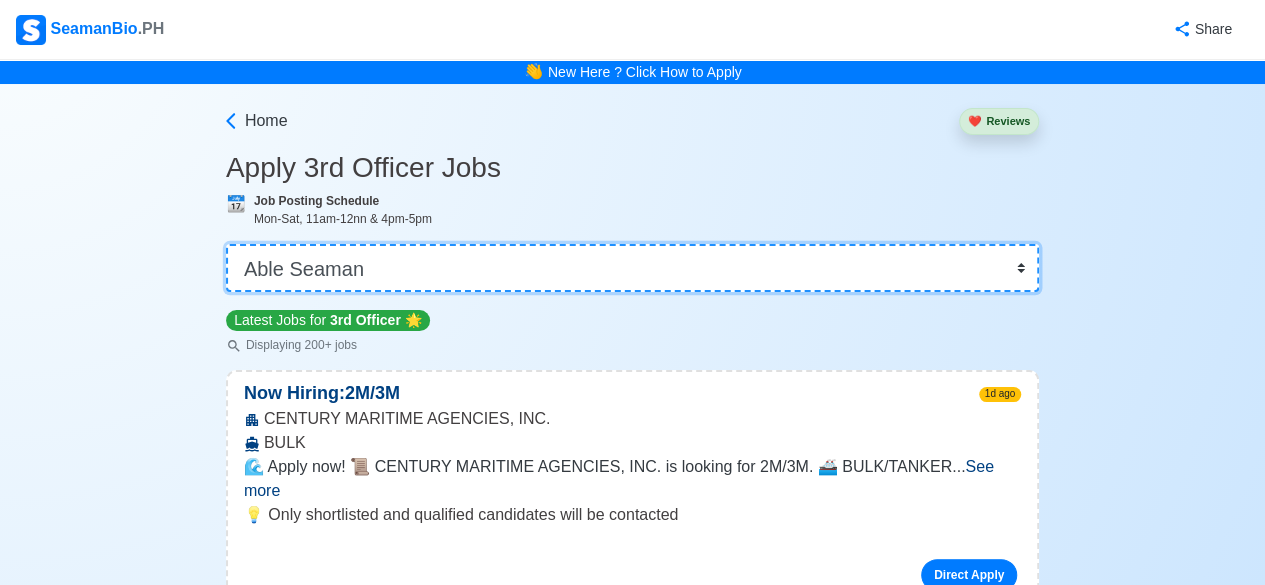 click on "👉 Select Rank or Position Master Chief Officer 2nd Officer 3rd Officer Junior Officer Chief Engineer 2nd Engineer 3rd Engineer 4th Engineer Gas Engineer Junior Engineer 1st Assistant Engineer 2nd Assistant Engineer 3rd Assistant Engineer ETO/ETR Electrician Electrical Engineer Oiler Fitter Welder Chief Cook Chef Cook Messman Wiper Rigger Ordinary Seaman Able Seaman Motorman Pumpman Bosun Cadet Reefer Mechanic Operator Repairman Painter Steward Waiter Others" at bounding box center (632, 268) 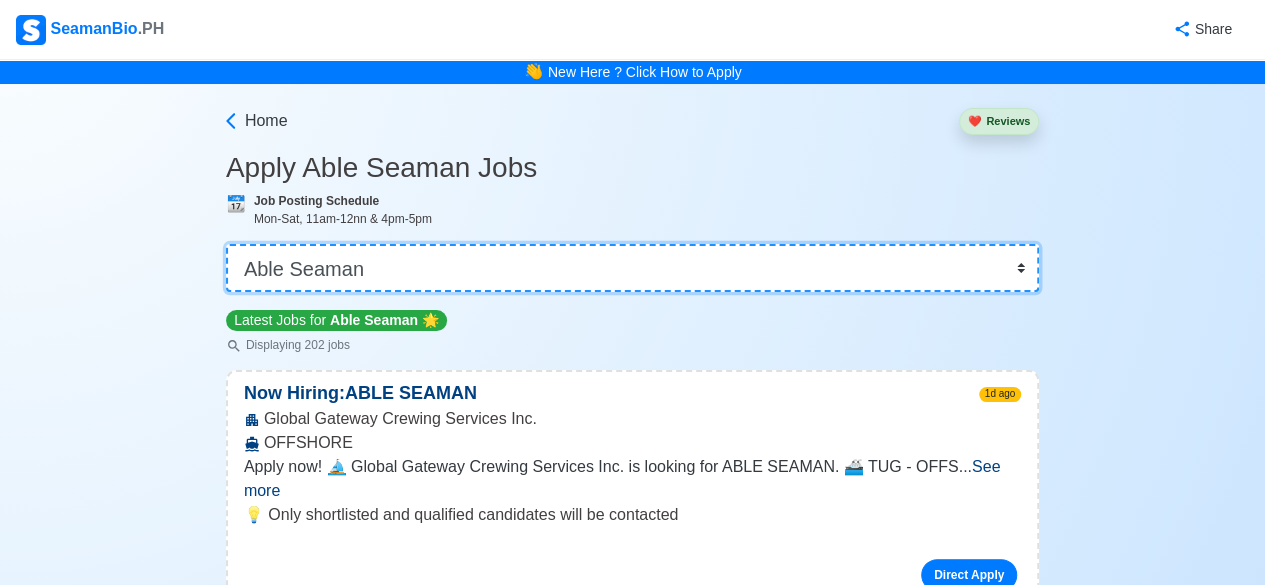 scroll, scrollTop: 512, scrollLeft: 0, axis: vertical 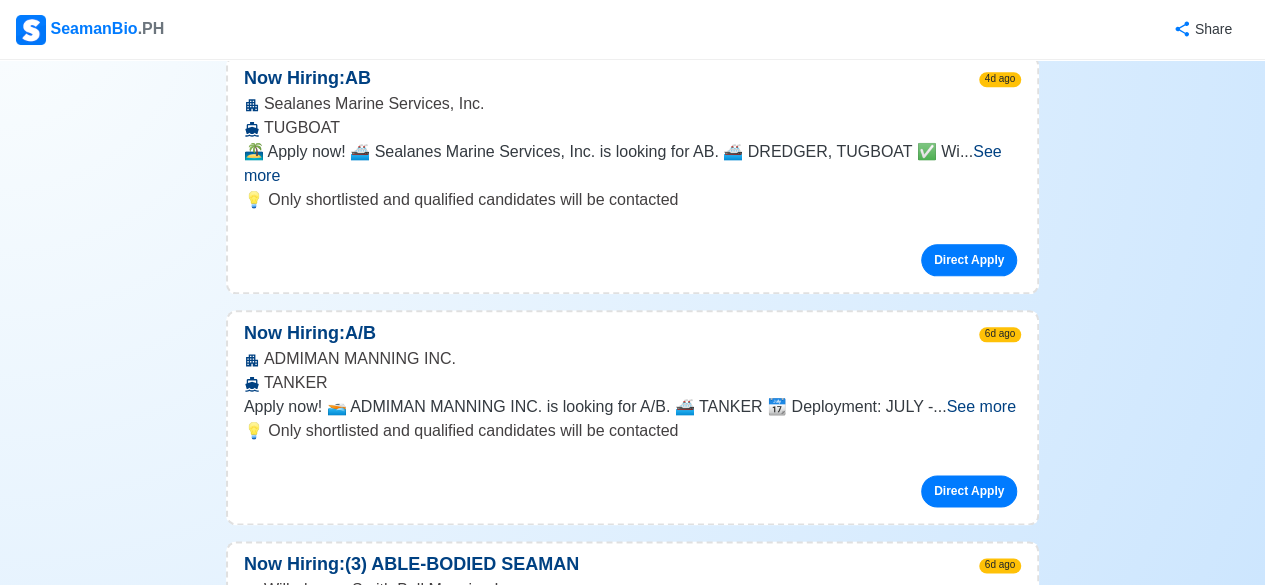 drag, startPoint x: 1276, startPoint y: 573, endPoint x: 75, endPoint y: 145, distance: 1274.9843 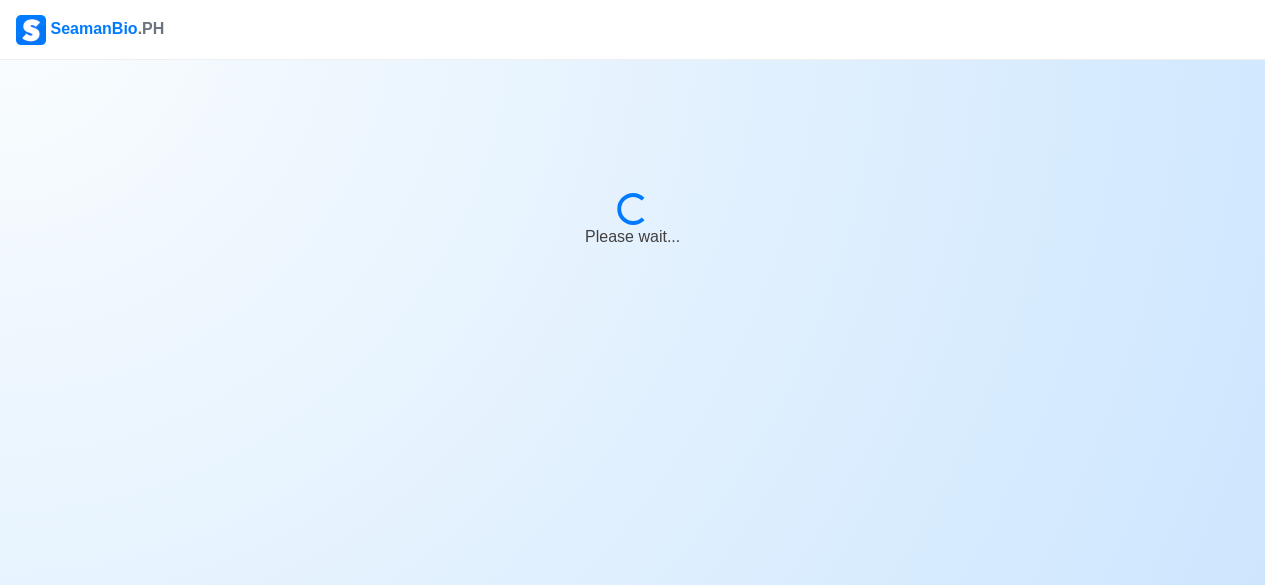 scroll, scrollTop: 0, scrollLeft: 0, axis: both 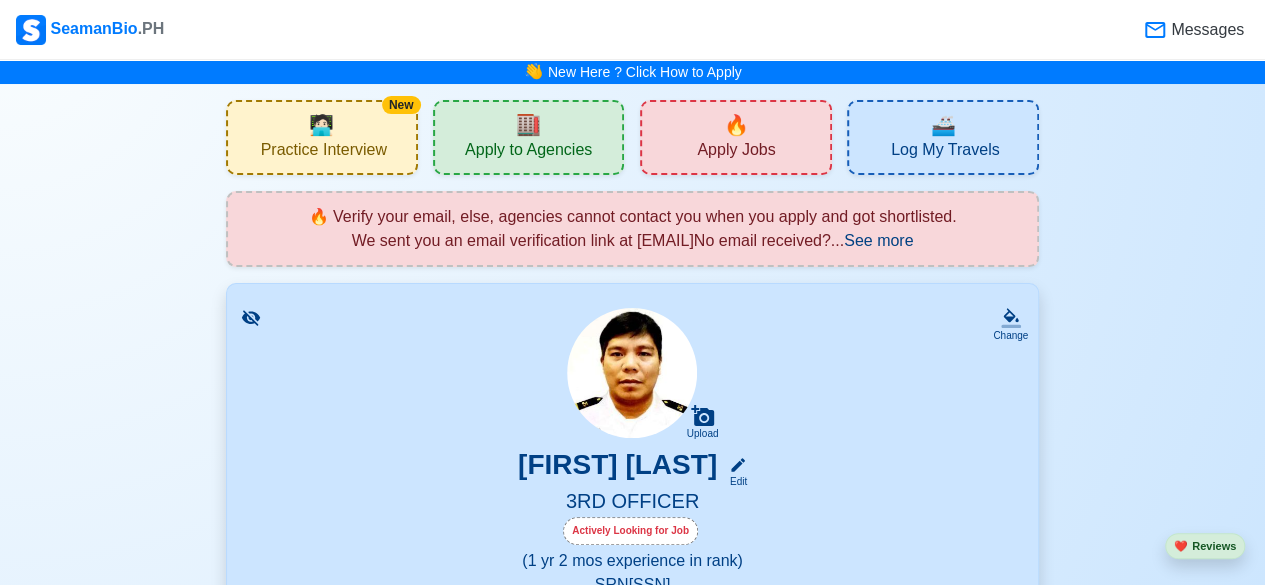 click on "New 🧑🏻‍💻   Practice Interview 🏬   Apply to Agencies 🔥 Apply Jobs 🚢   Log My Travels 🔥 Verify your email, else, agencies cannot contact you when you apply and got shortlisted. We sent you an email verification link at [EMAIL]No email received? ...  See more ...  See more Change Upload [FIRST] [LAST] Edit 3RD OFFICER Actively Looking for Job (1 yr 2 mos experience in rank) SRN  [SSN] and [EMAIL] [PHONE] [MONTH] [DAY], [YEAR]   •  47   yo Male  •  Married 5.5  cm •  60  kg [CITY], [CITY] [STATE] Philippines   🇵🇭 Availability Immediate Download & Convert to PDF 🎨 Choose Other CV Design ✍️ My Signature Objective To contribute to the success of a reputable shipping company, utilizing my strong navigation skills and experience as a 3rd Officer in ensuring safe and efficient vessel operations. EDIT Statutory Info EDIT SSS: [SSN] TIN: [TIN] Pag-IBIG: [PAGIBIG] PhilHealth: [PHILHEALTH] Education 2 Auto sort by Start Date. ADD" at bounding box center [632, 3650] 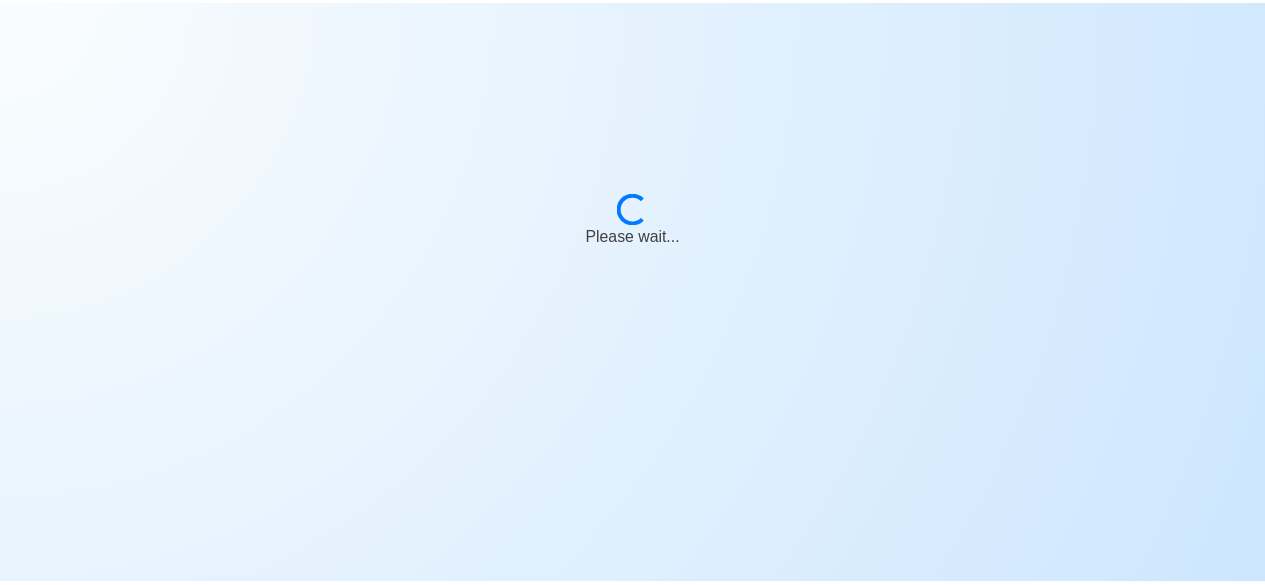 scroll, scrollTop: 0, scrollLeft: 0, axis: both 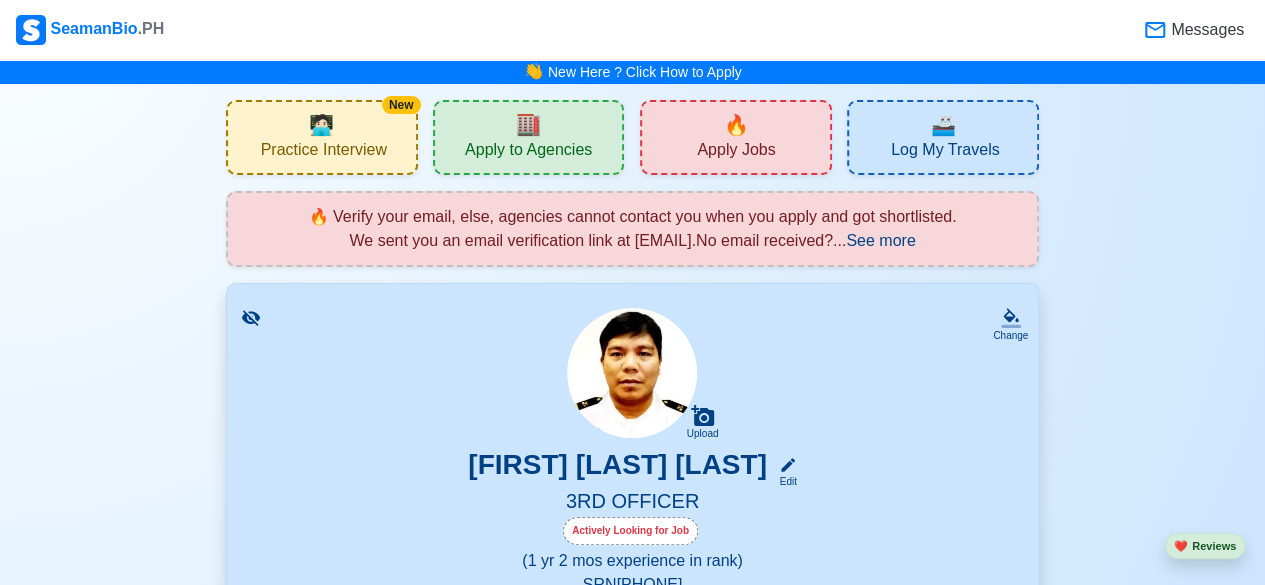 click at bounding box center [31, 30] 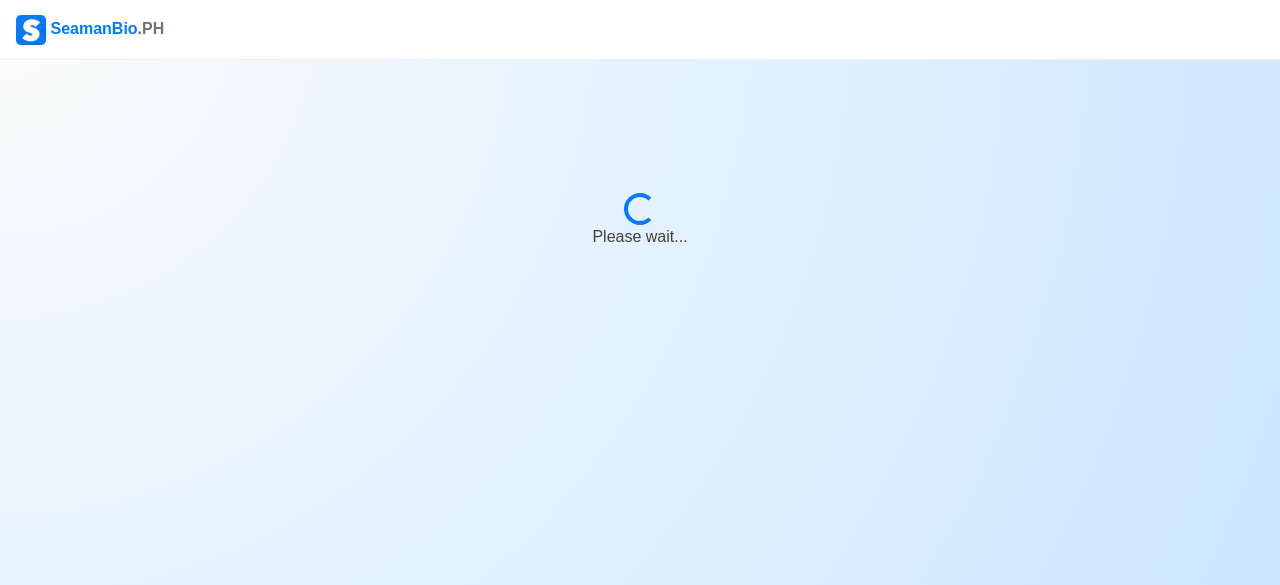 click at bounding box center (31, 30) 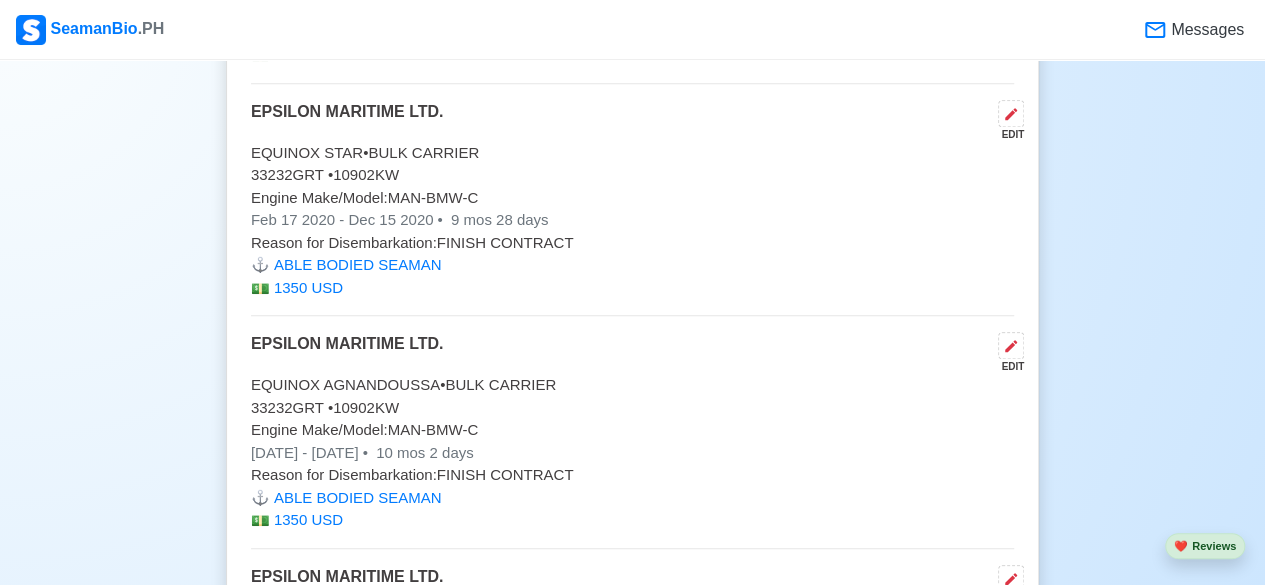 scroll, scrollTop: 5295, scrollLeft: 0, axis: vertical 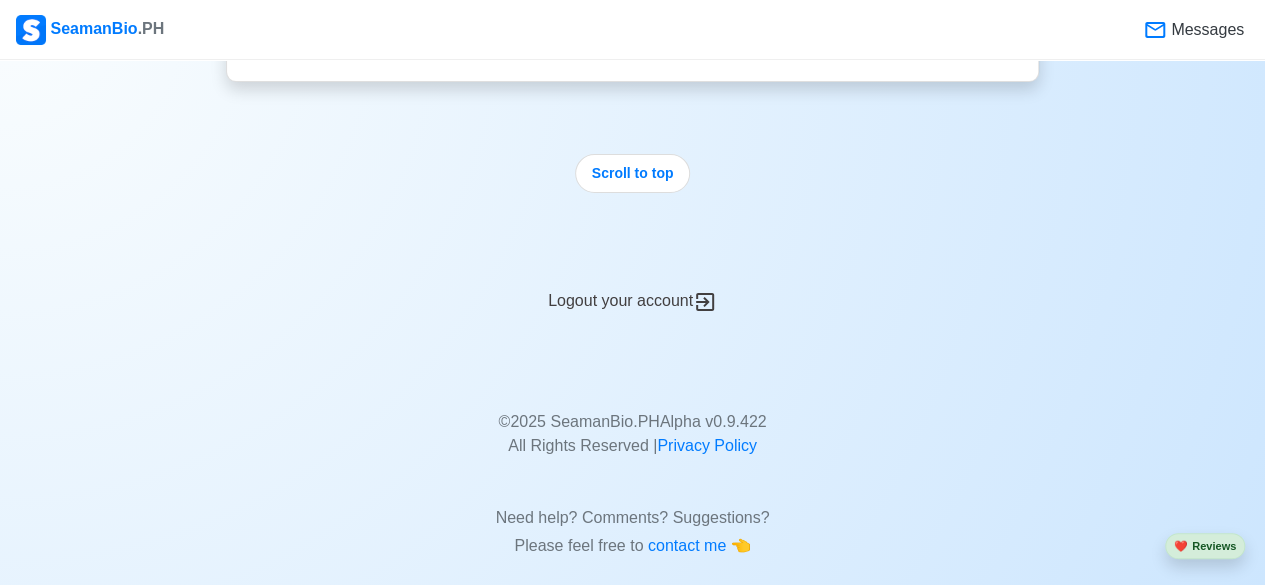 click 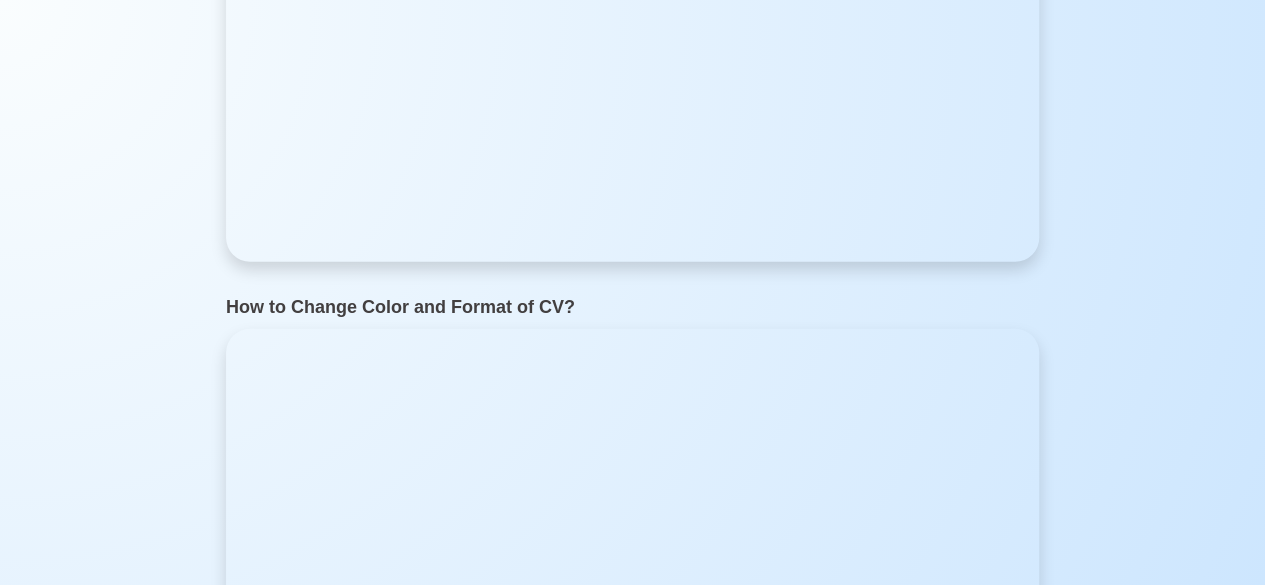 scroll, scrollTop: 0, scrollLeft: 0, axis: both 